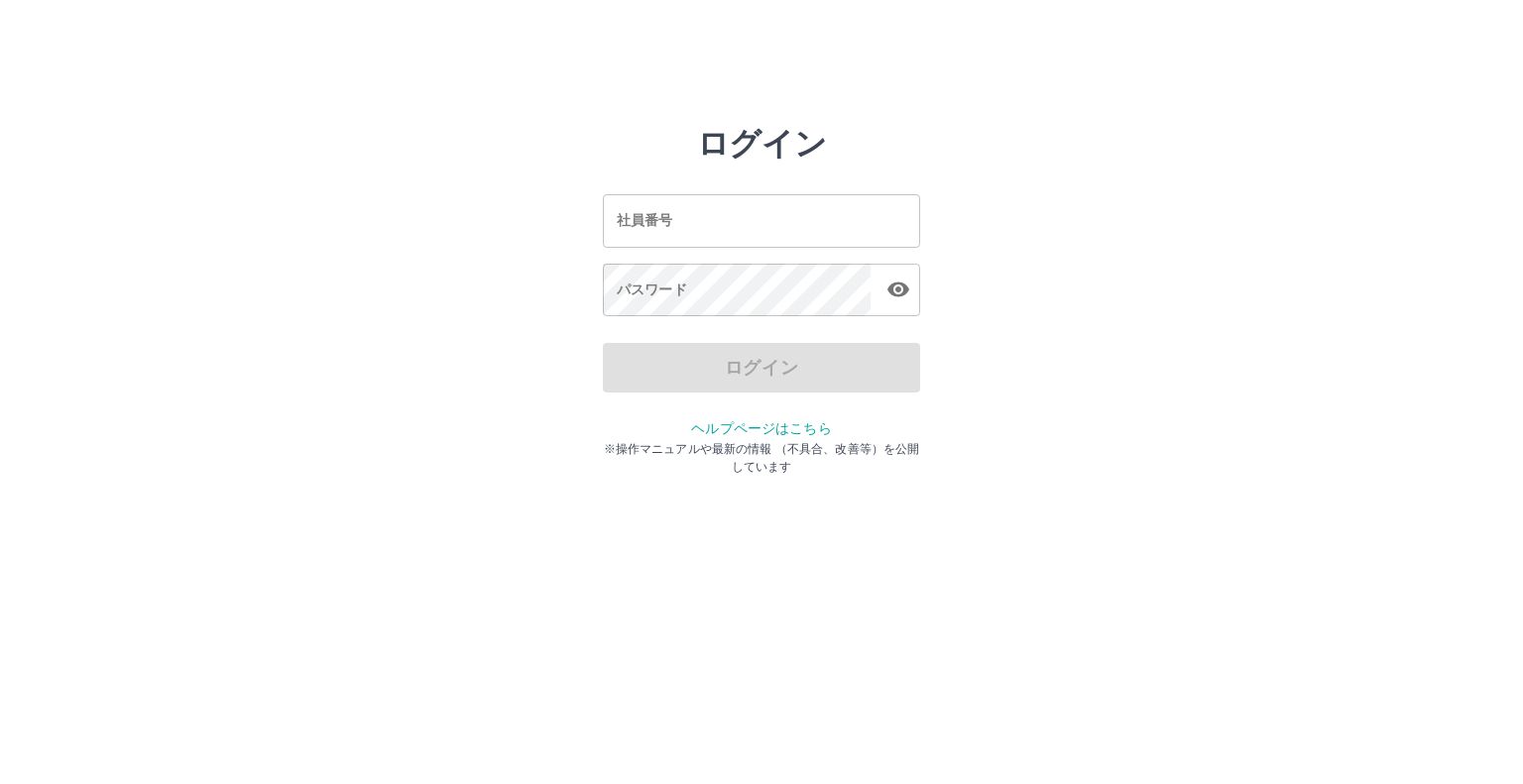scroll, scrollTop: 0, scrollLeft: 0, axis: both 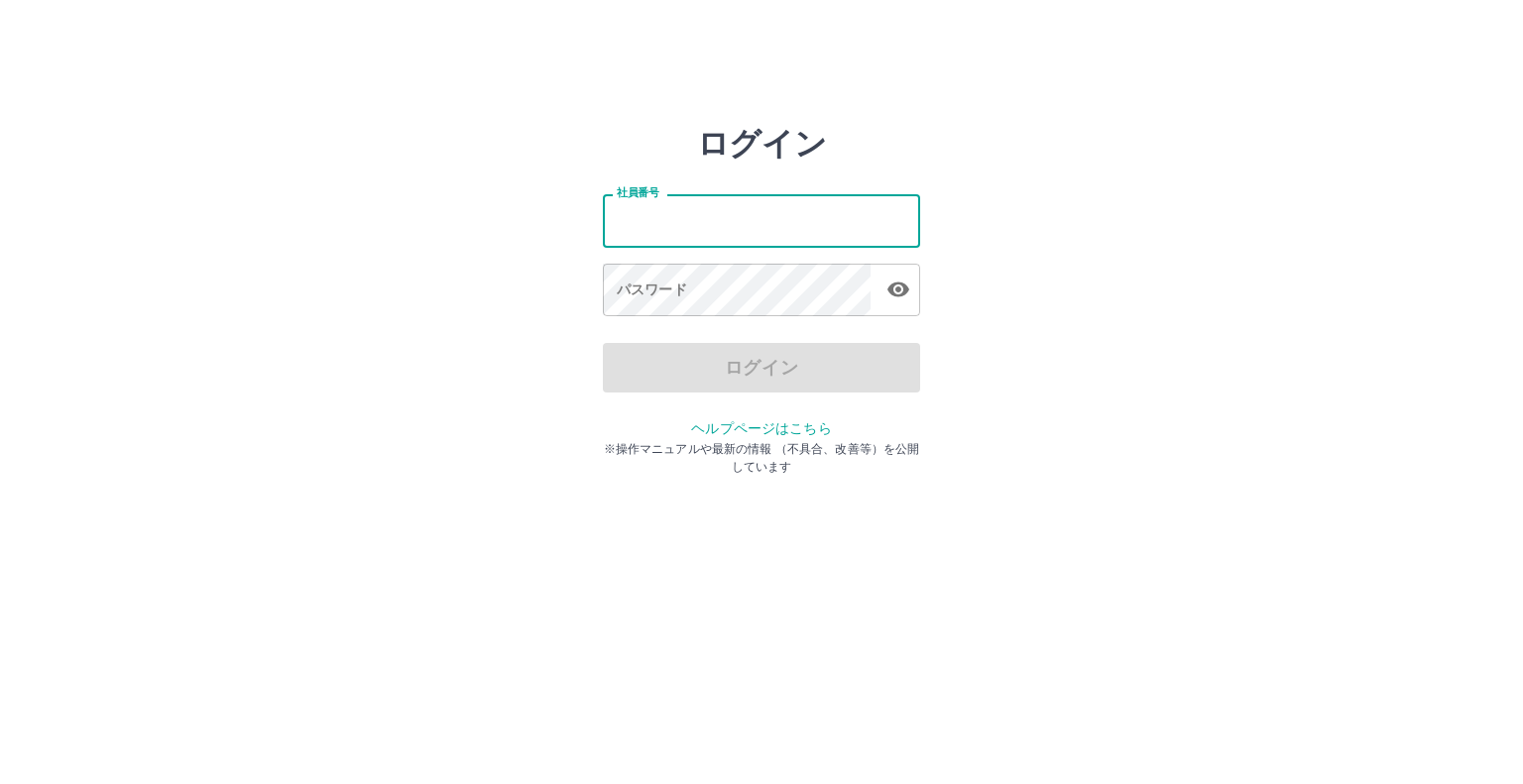 click on "社員番号" at bounding box center (762, 220) 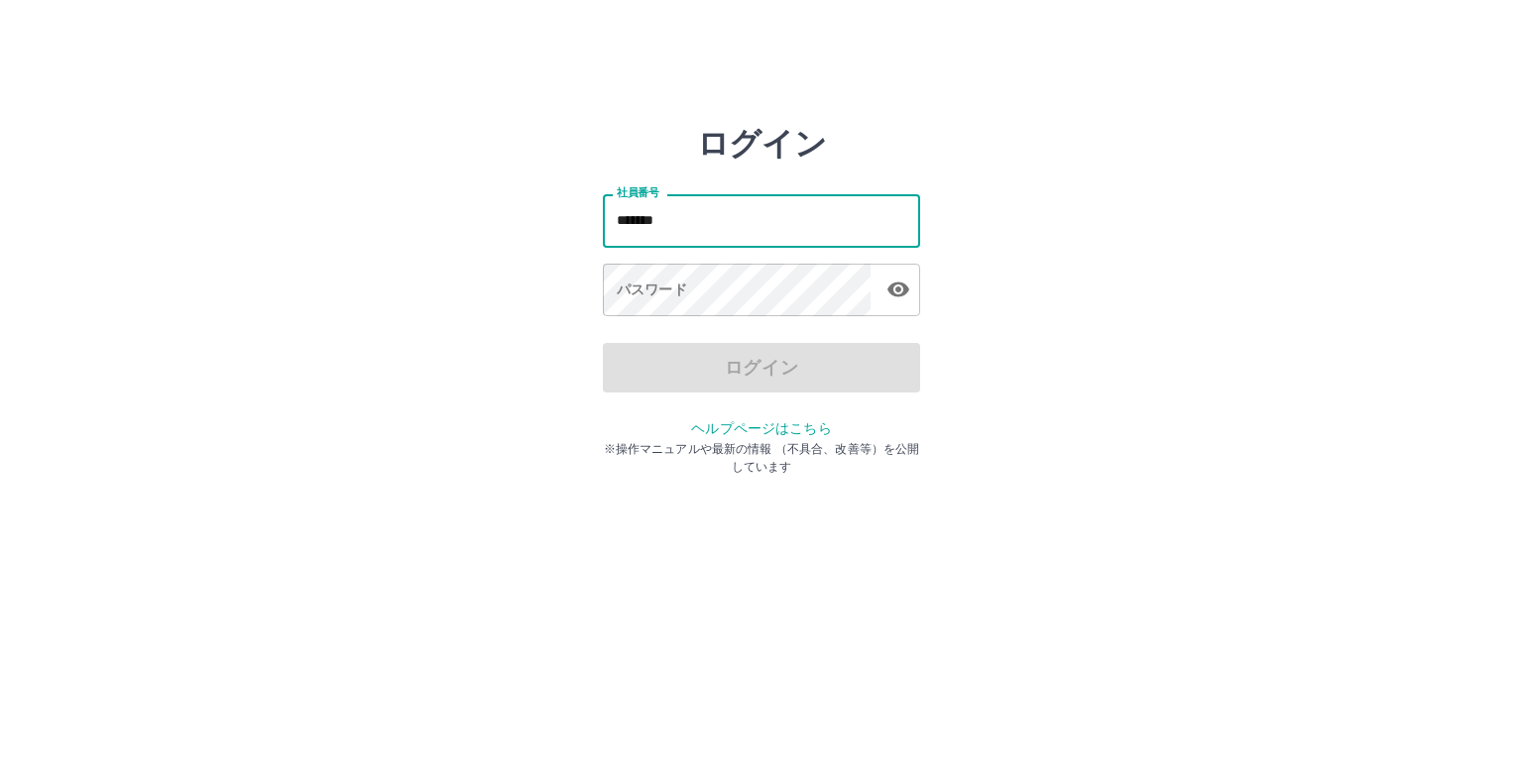 drag, startPoint x: 685, startPoint y: 222, endPoint x: 596, endPoint y: 214, distance: 89.35883 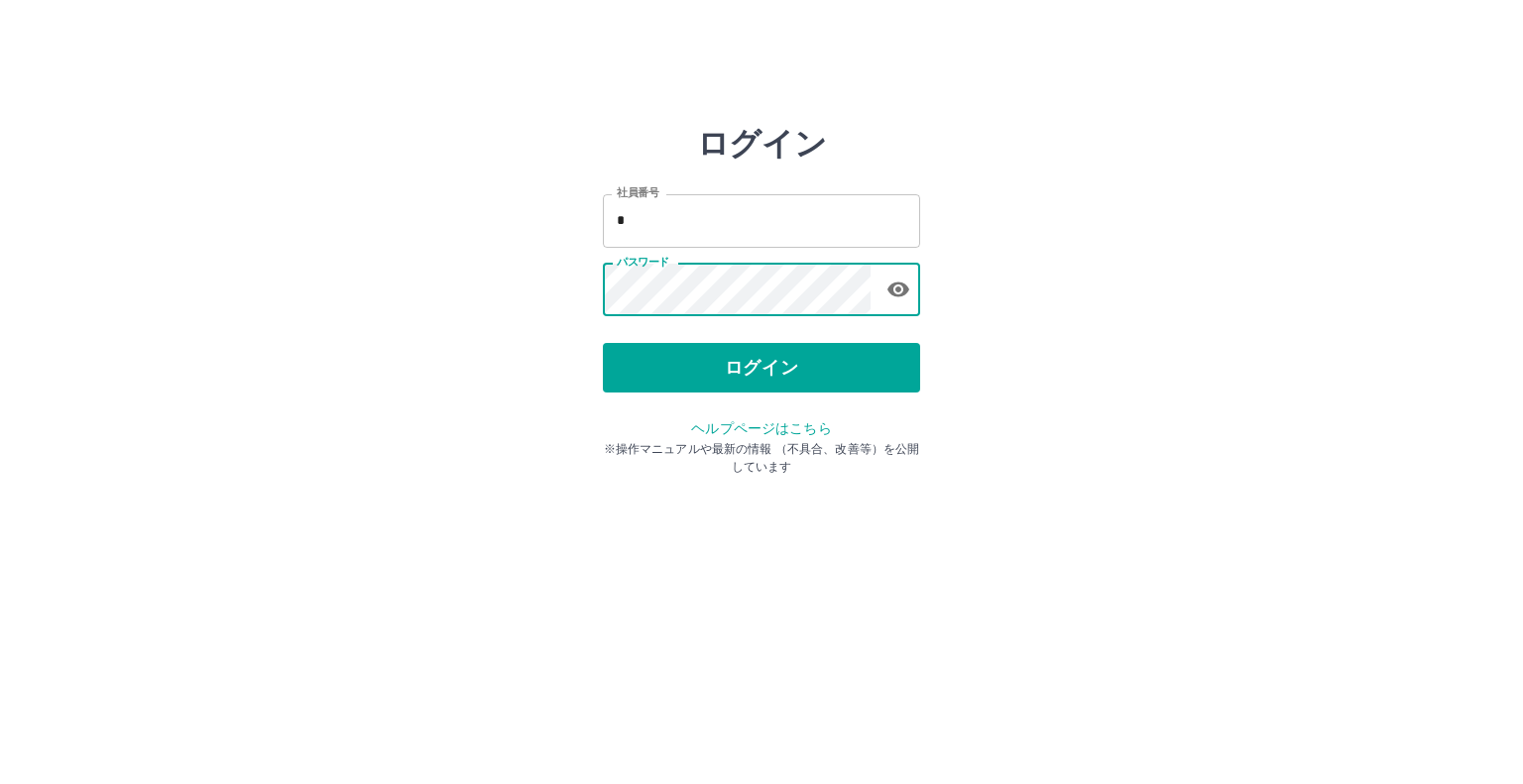 click on "ログイン 社員番号 * 社員番号 パスワード パスワード ログイン ヘルプページはこちら ※操作マニュアルや最新の情報 （不具合、改善等）を公開しています" at bounding box center (762, 283) 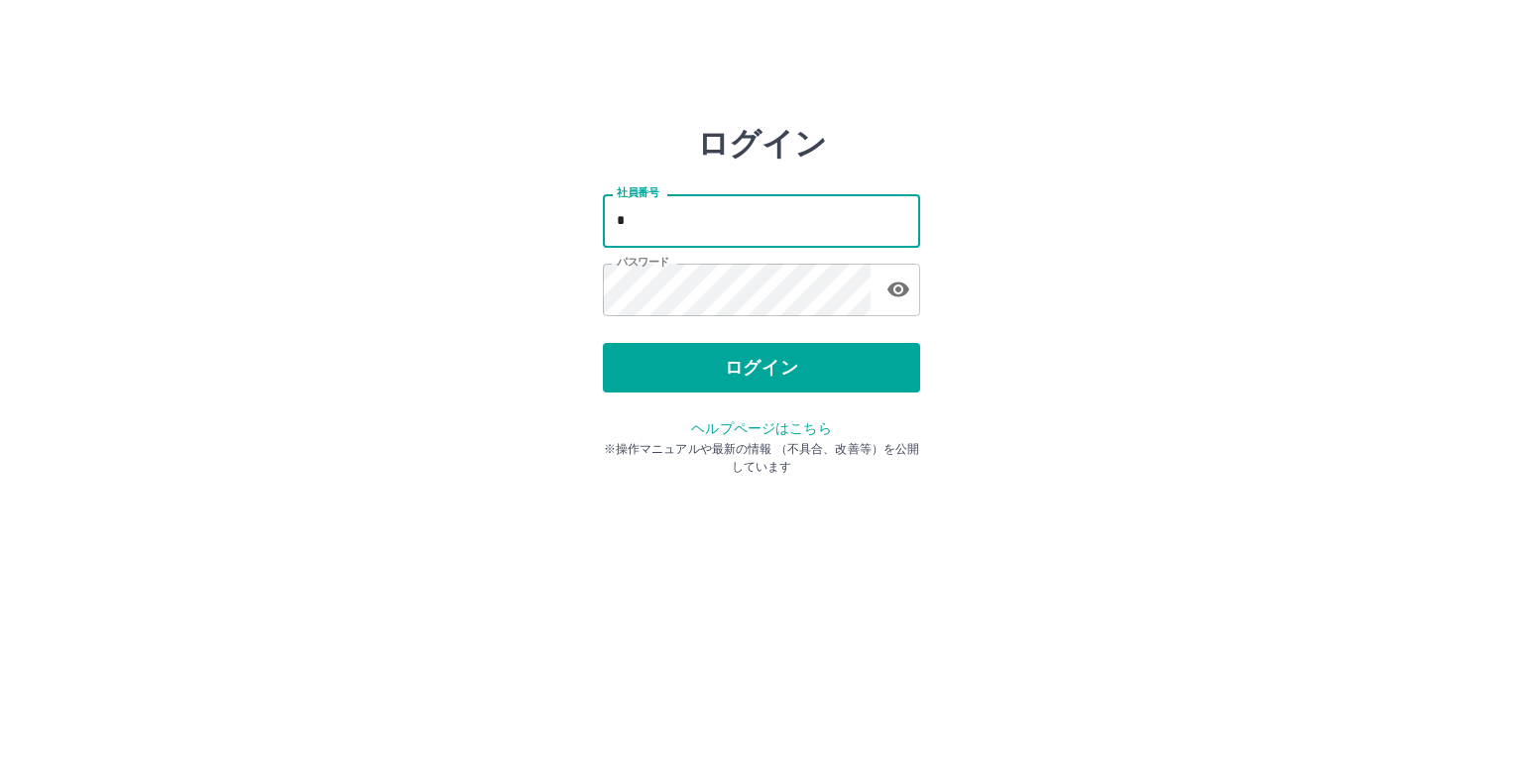 click on "*" at bounding box center [762, 220] 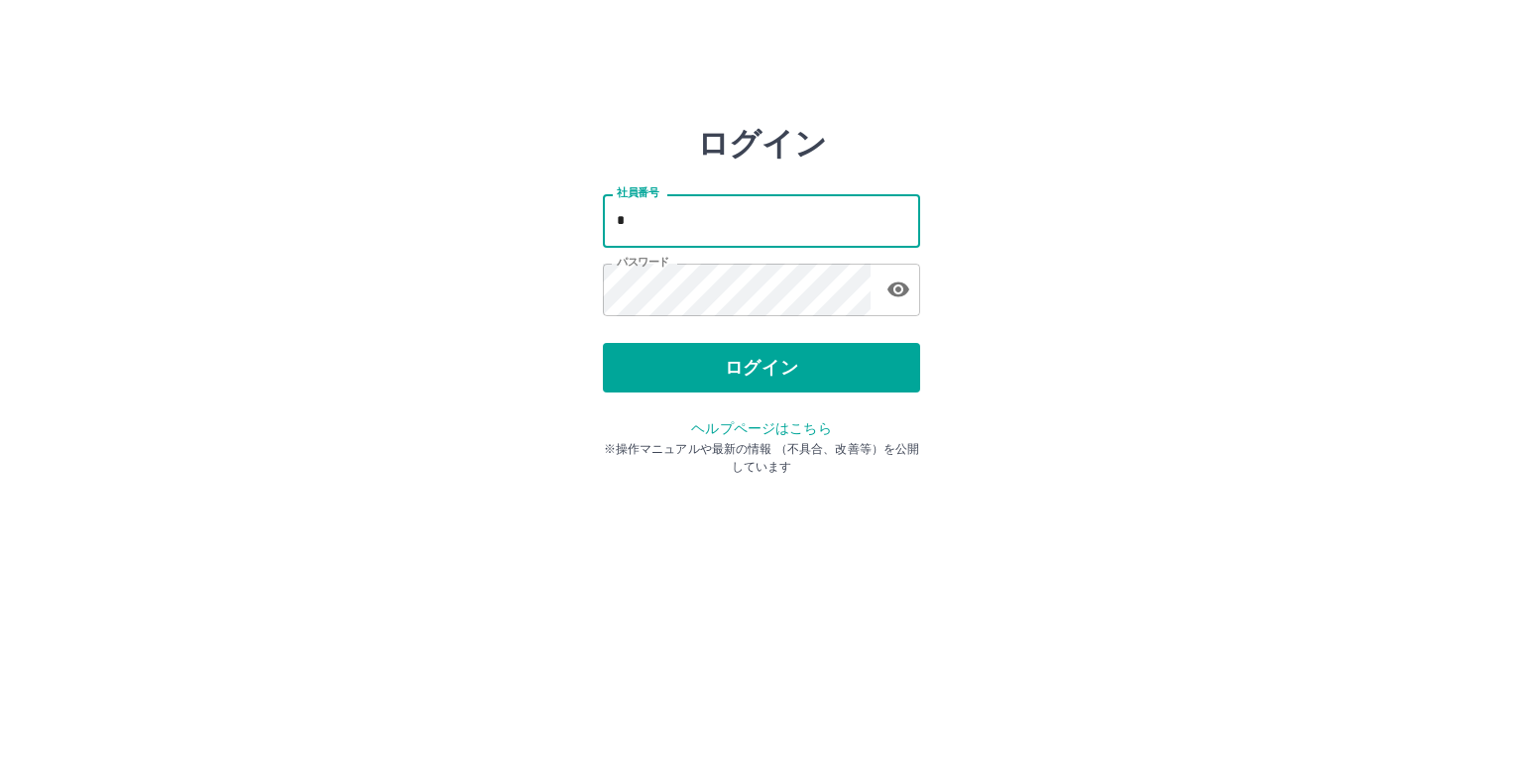 type on "**" 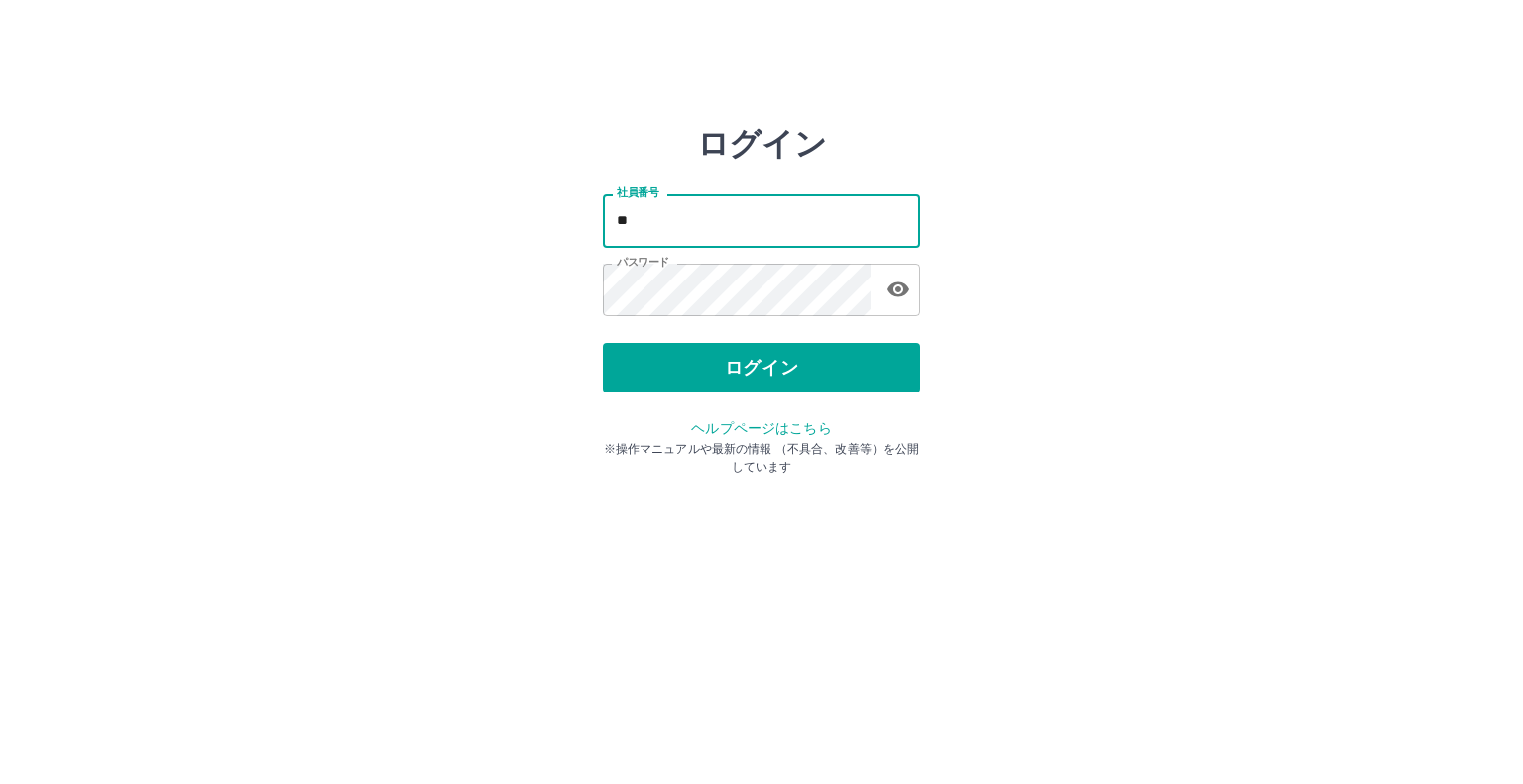 drag, startPoint x: 664, startPoint y: 229, endPoint x: 563, endPoint y: 180, distance: 112.25863 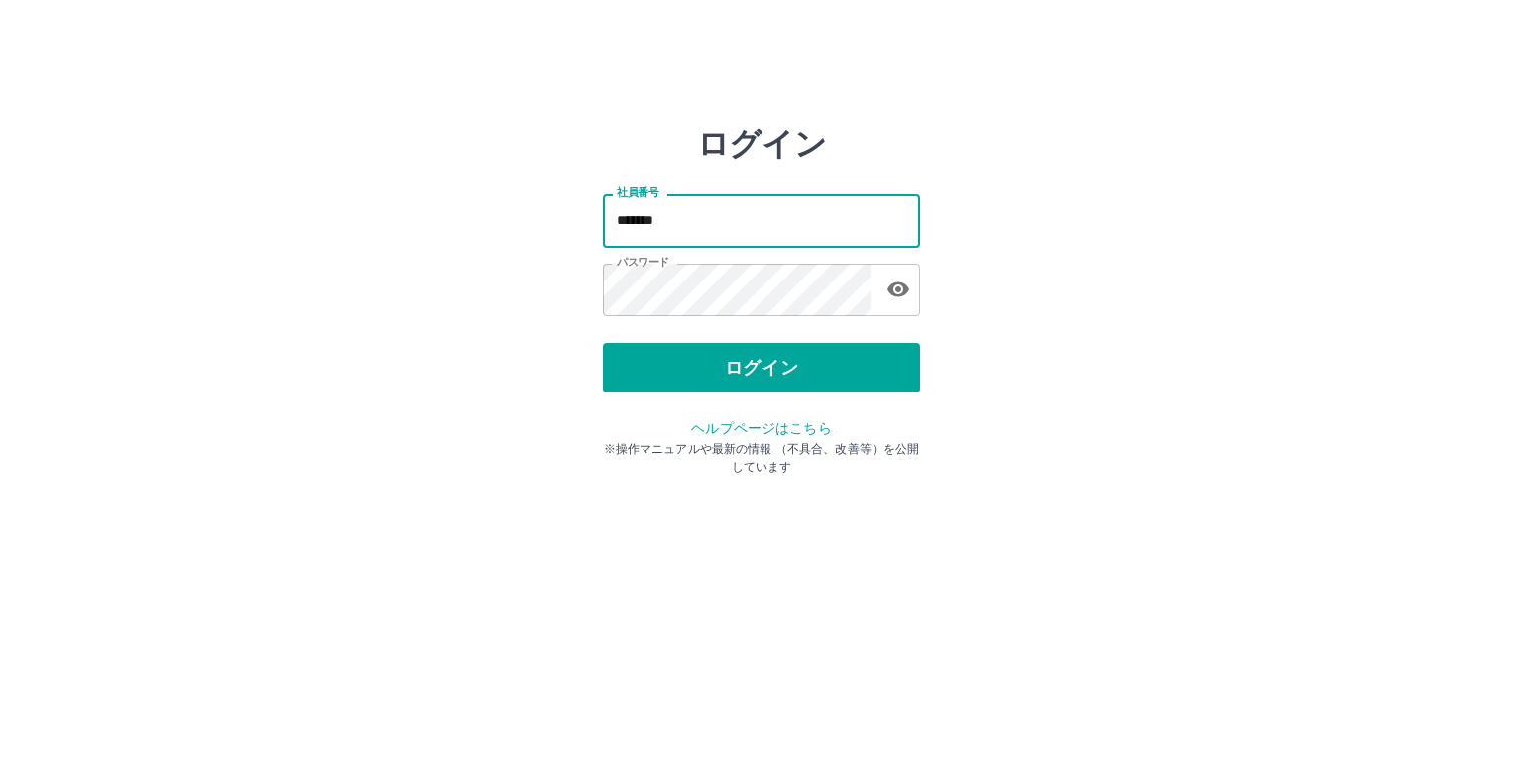 type on "*******" 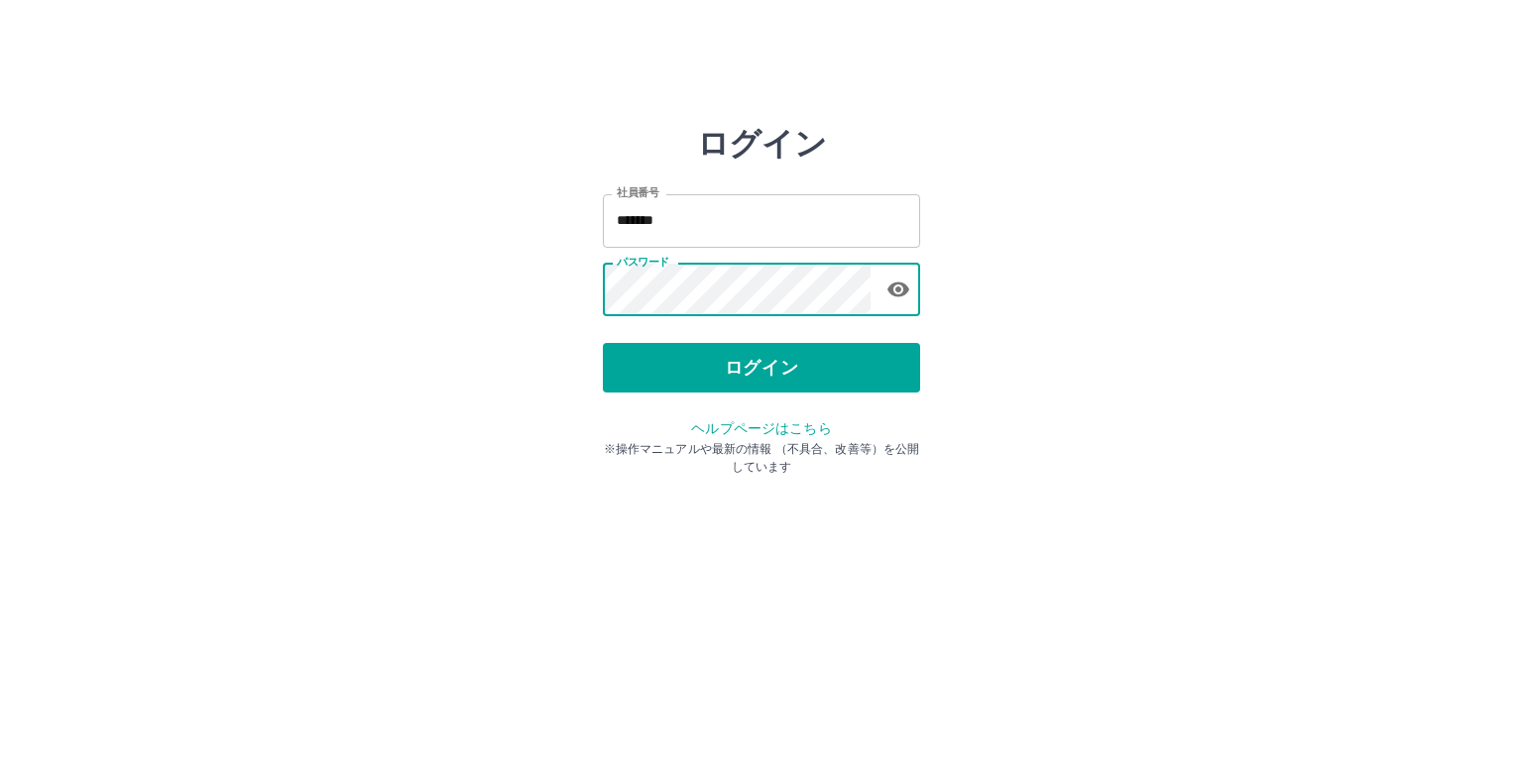 click on "ログイン 社員番号 ******* 社員番号 パスワード パスワード ログイン ヘルプページはこちら ※操作マニュアルや最新の情報 （不具合、改善等）を公開しています" at bounding box center [762, 283] 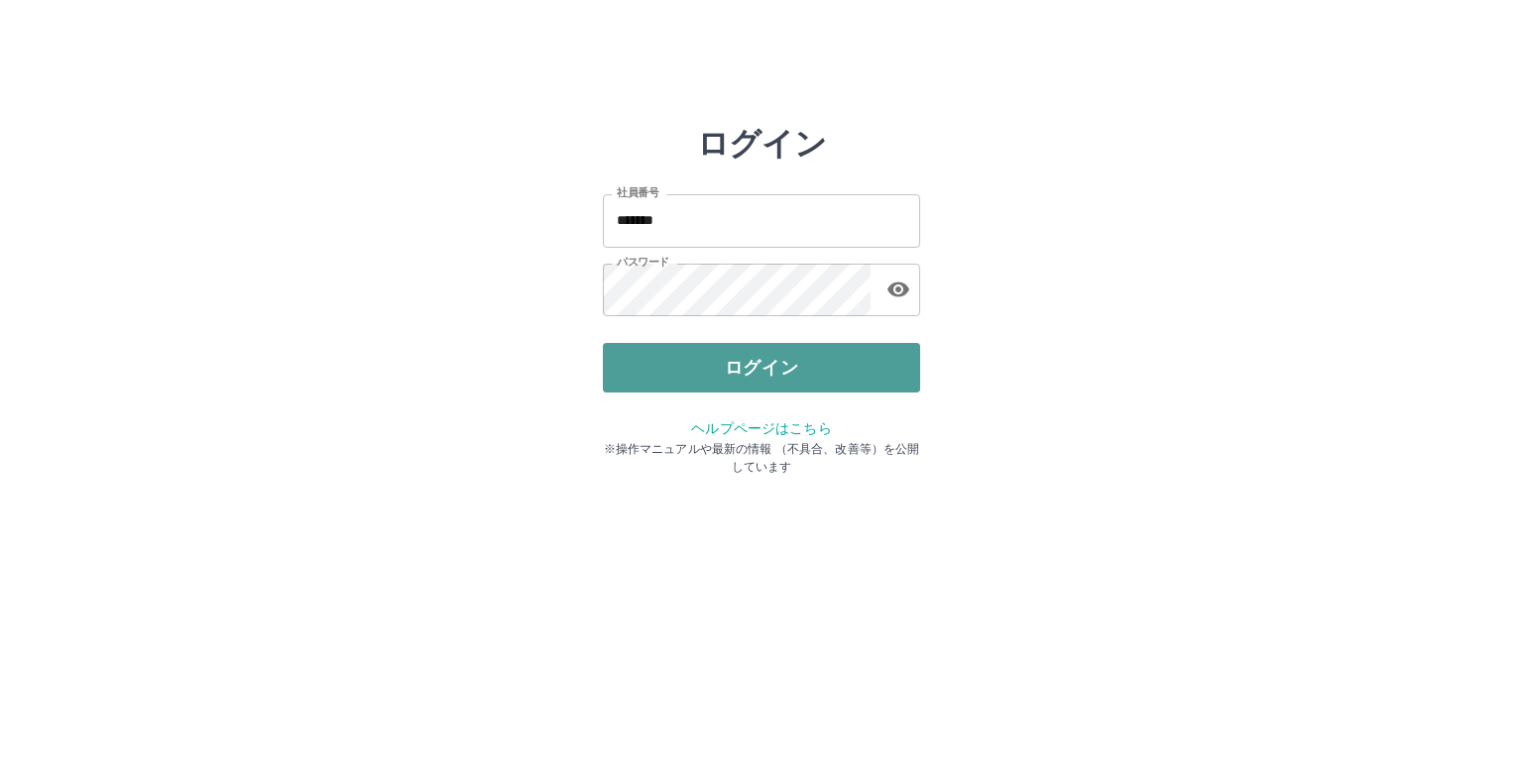 click on "ログイン" at bounding box center (762, 368) 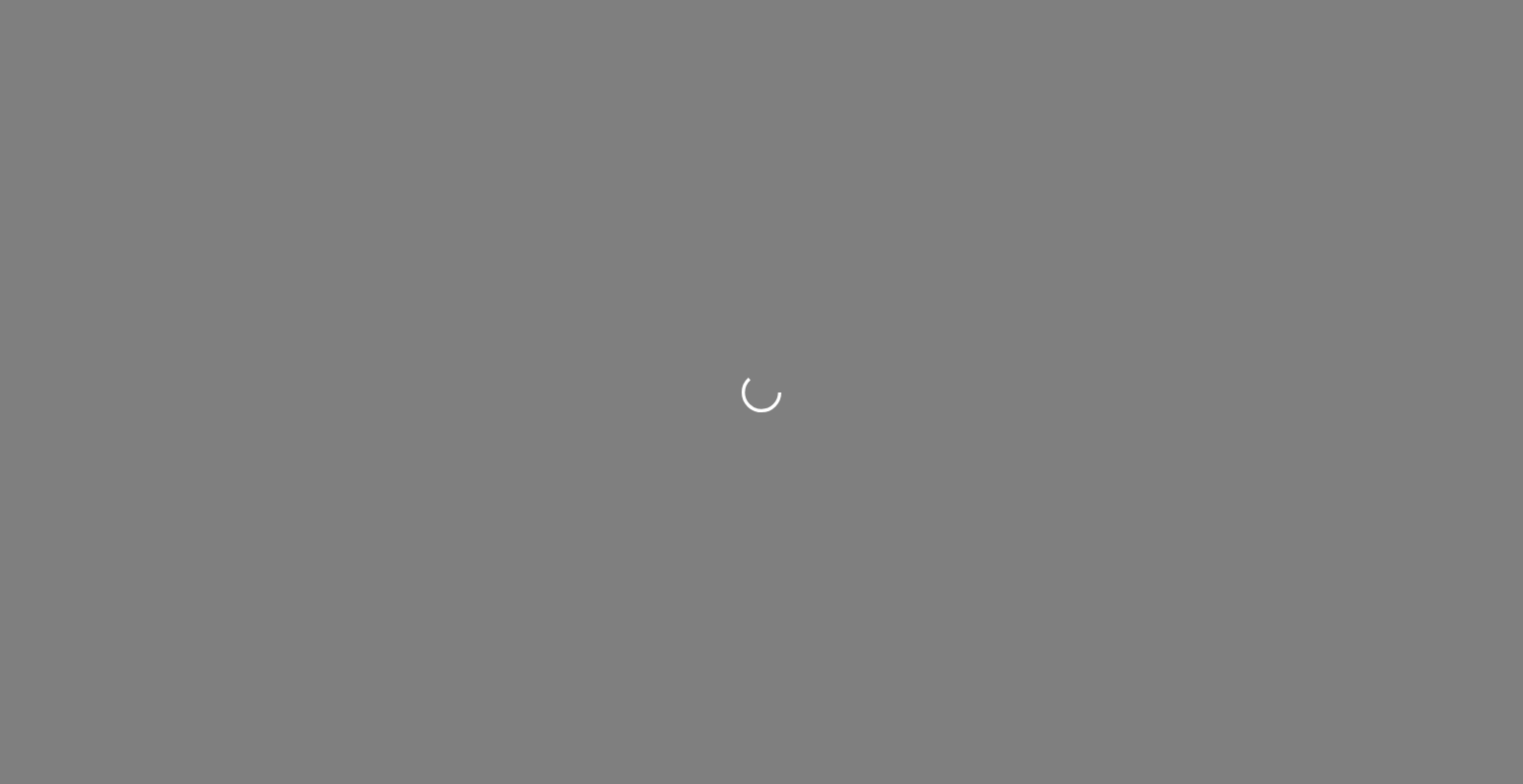 scroll, scrollTop: 0, scrollLeft: 0, axis: both 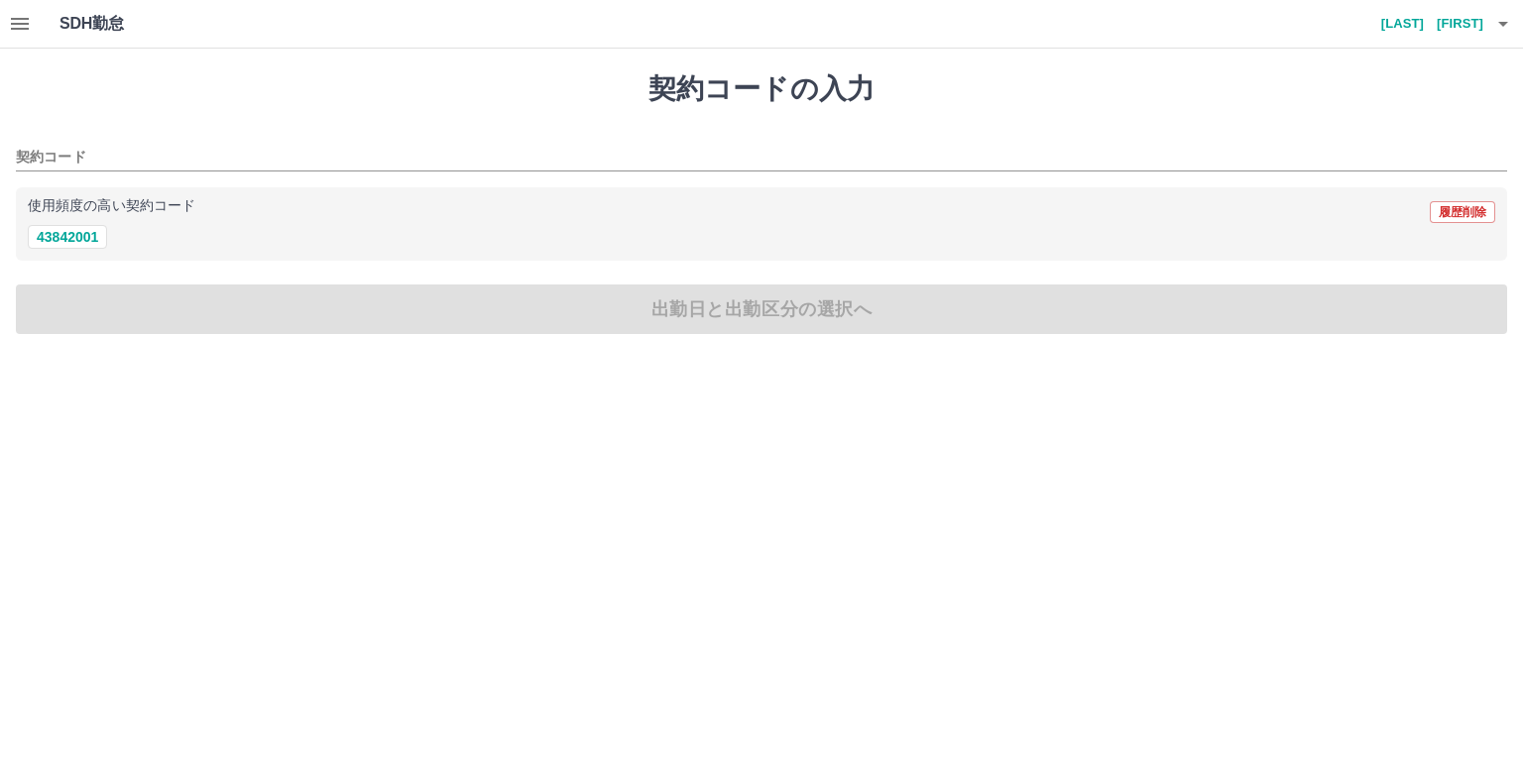 click on "契約コードの入力 契約コード 使用頻度の高い契約コード 履歴削除 43842001 出勤日と出勤区分の選択へ" at bounding box center (762, 203) 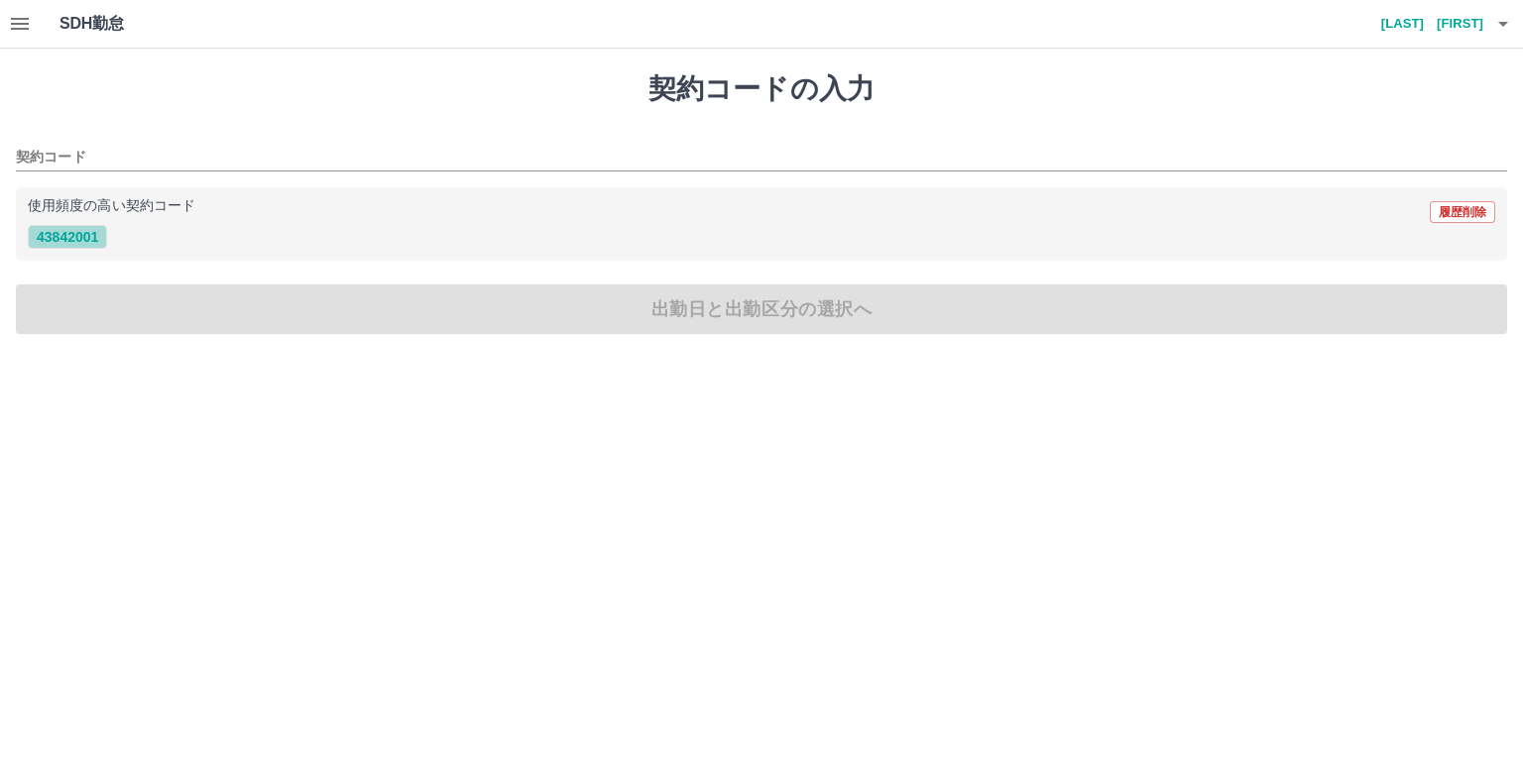 click on "43842001" at bounding box center (67, 237) 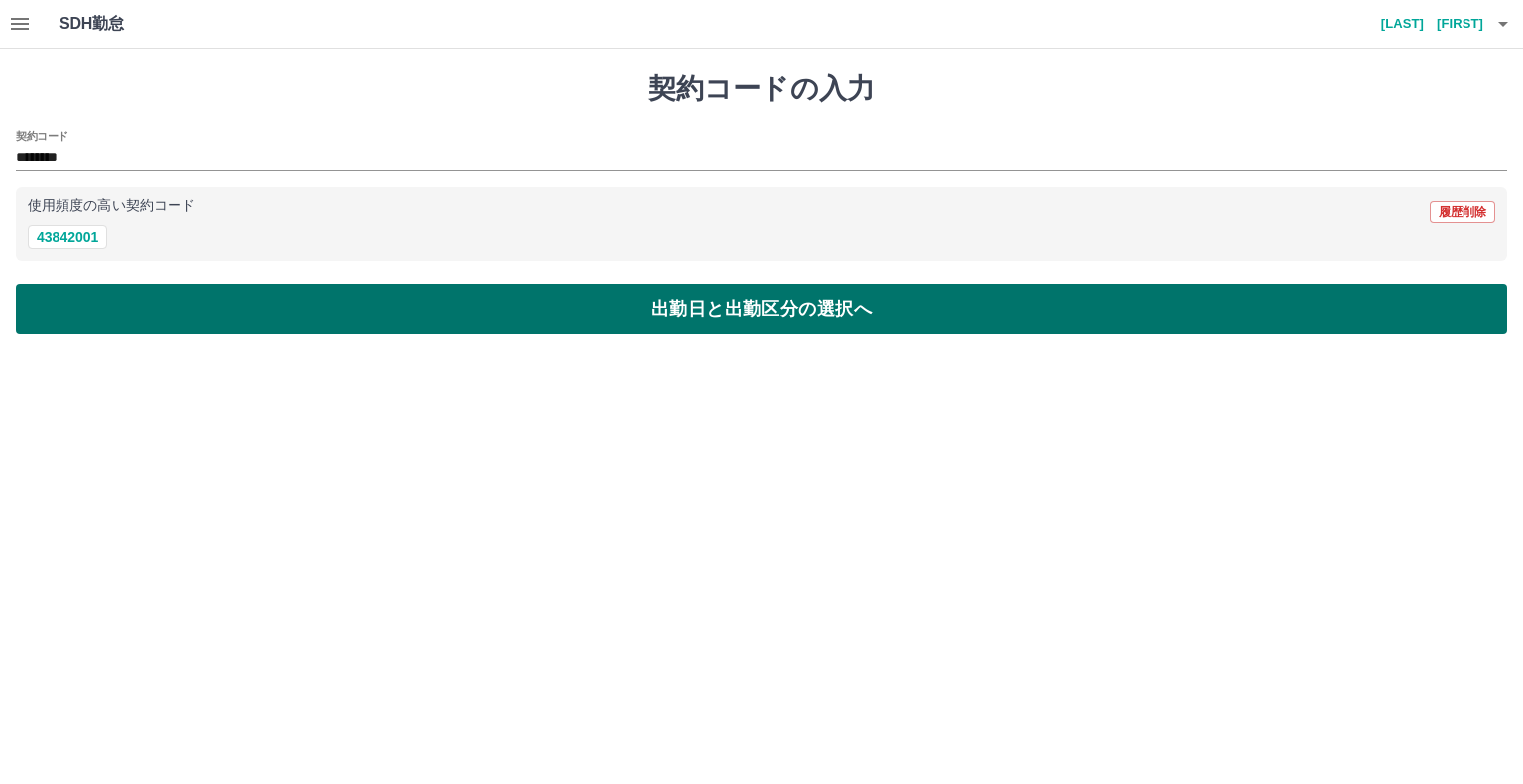 click on "出勤日と出勤区分の選択へ" at bounding box center (762, 309) 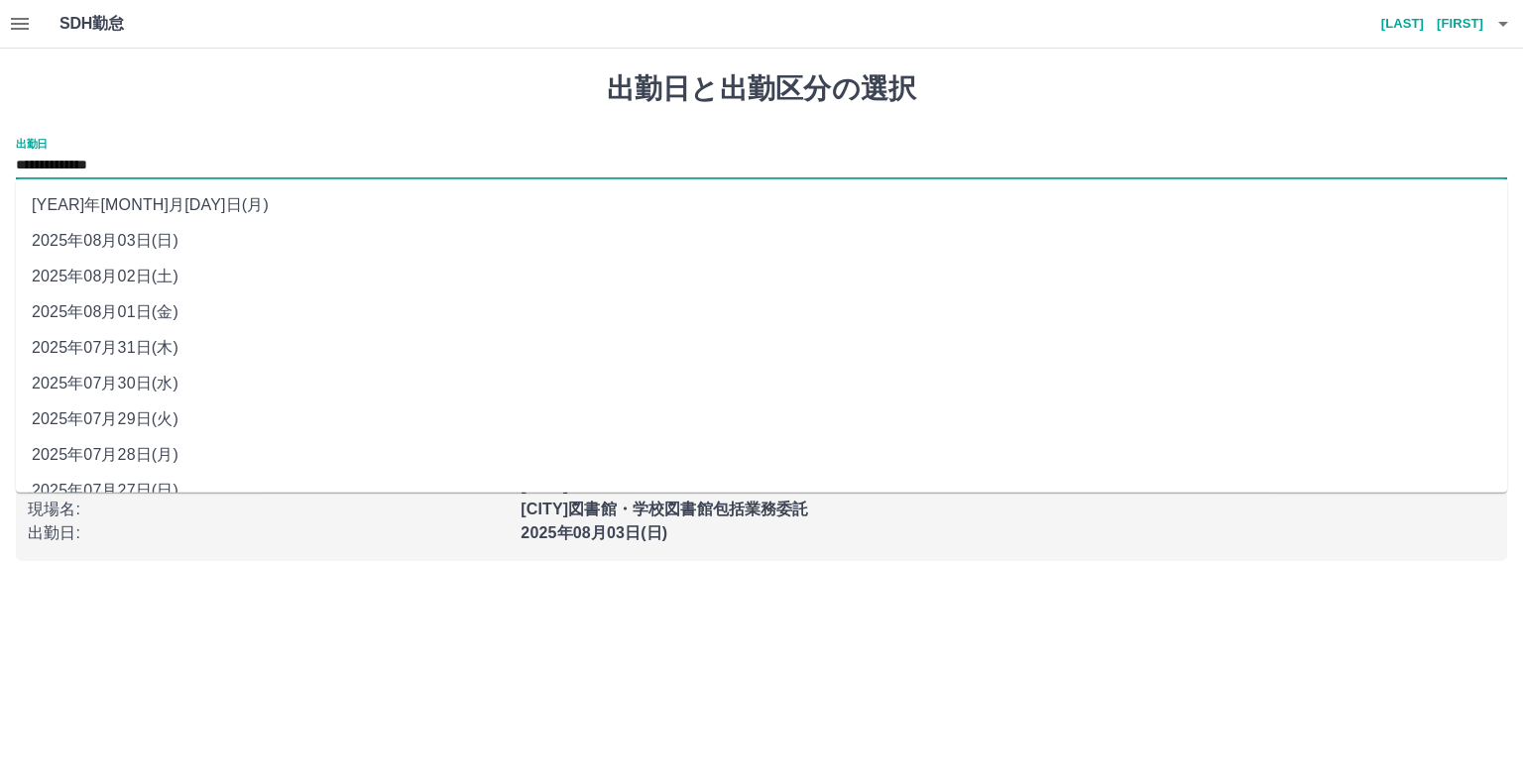 click on "**********" at bounding box center [762, 166] 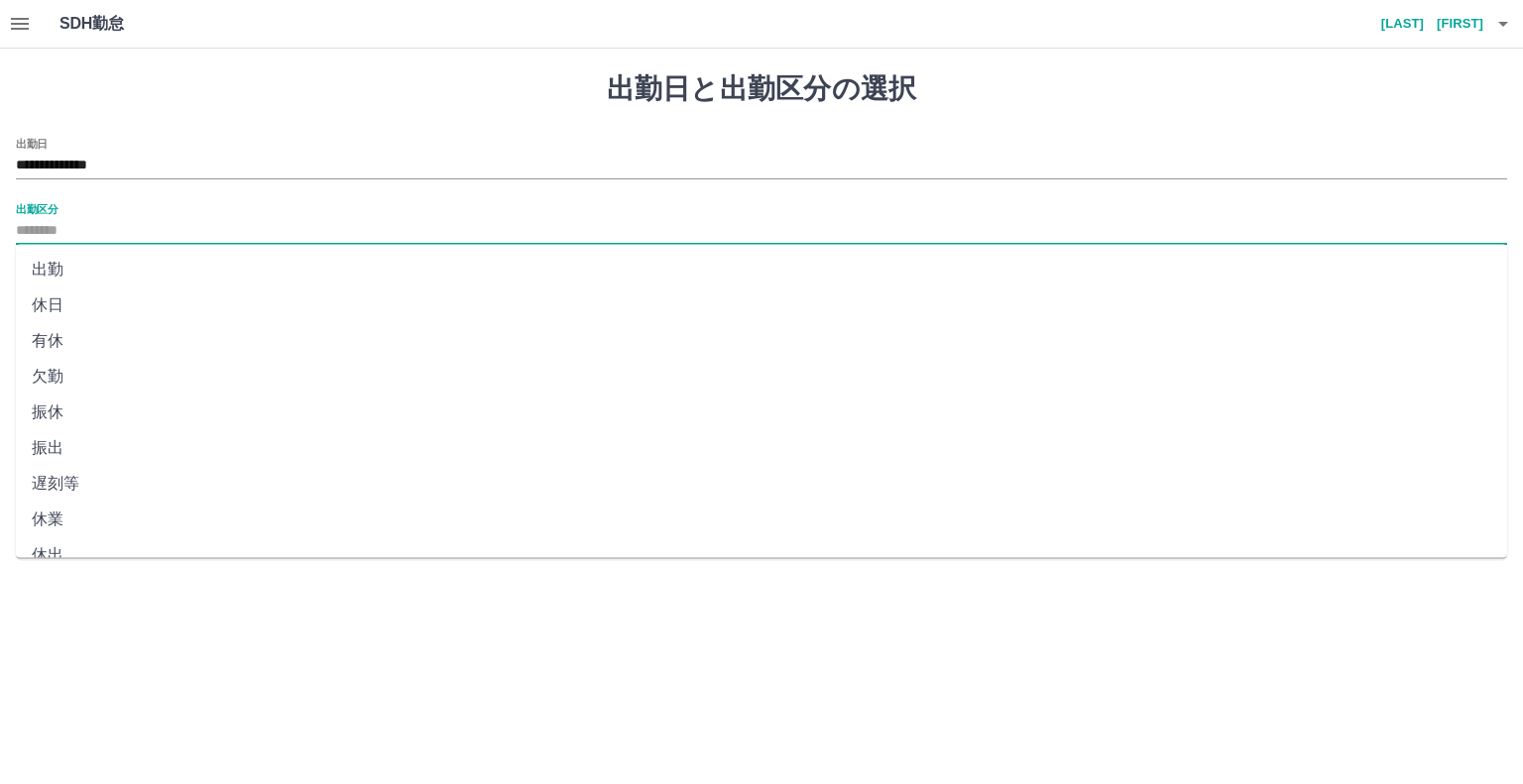 click on "出勤区分" at bounding box center (762, 231) 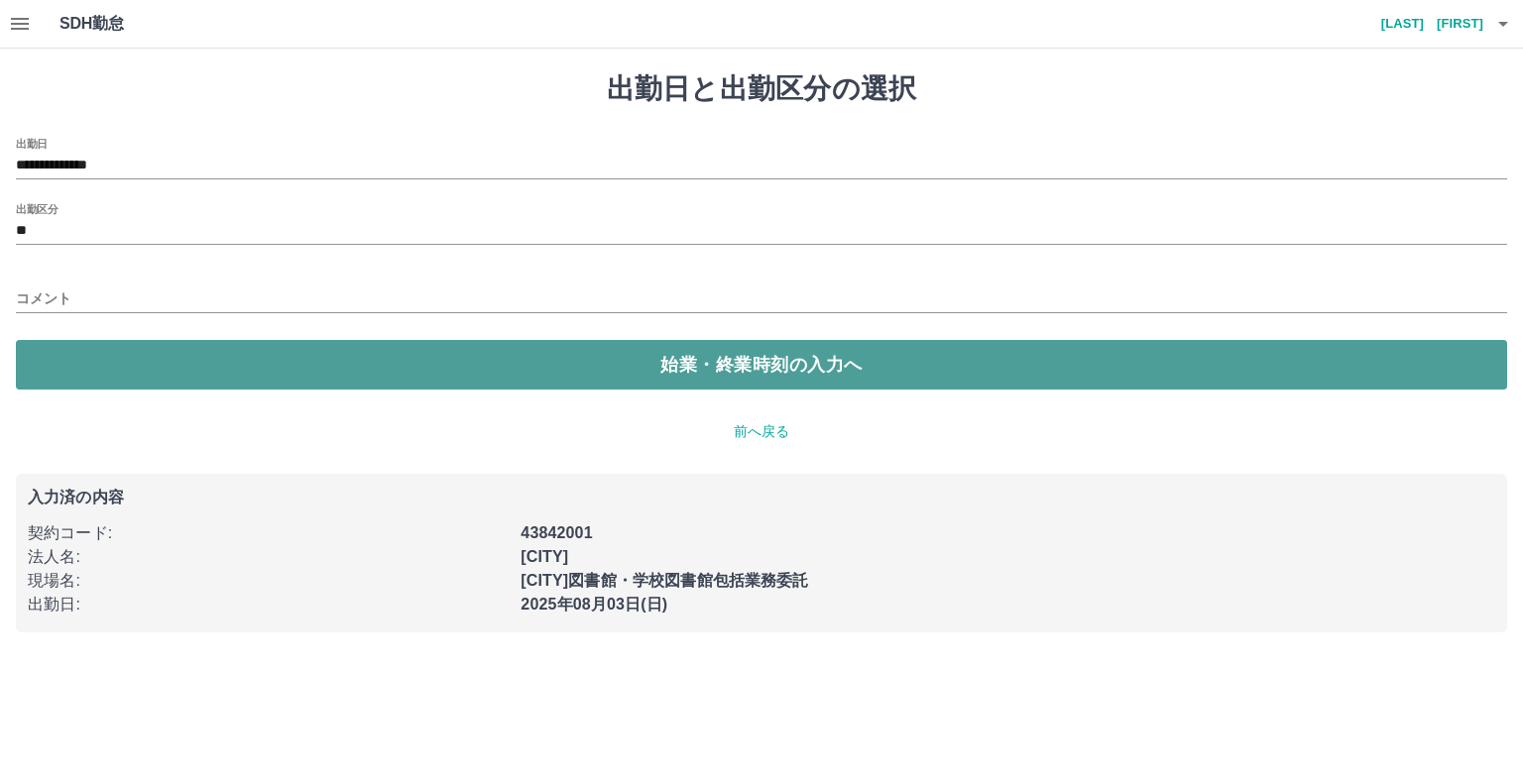 click on "始業・終業時刻の入力へ" at bounding box center (762, 365) 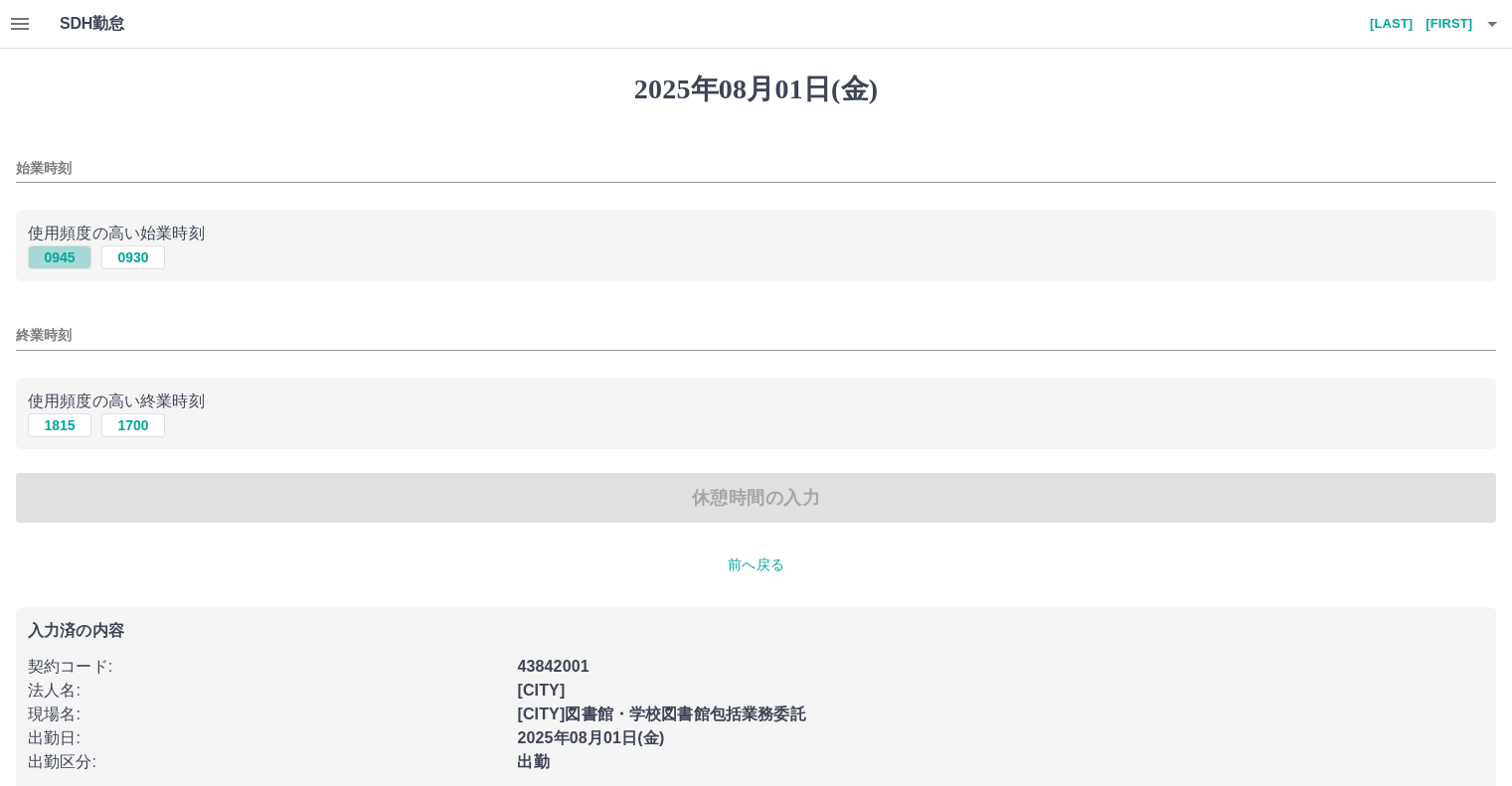 click on "0945" at bounding box center (60, 257) 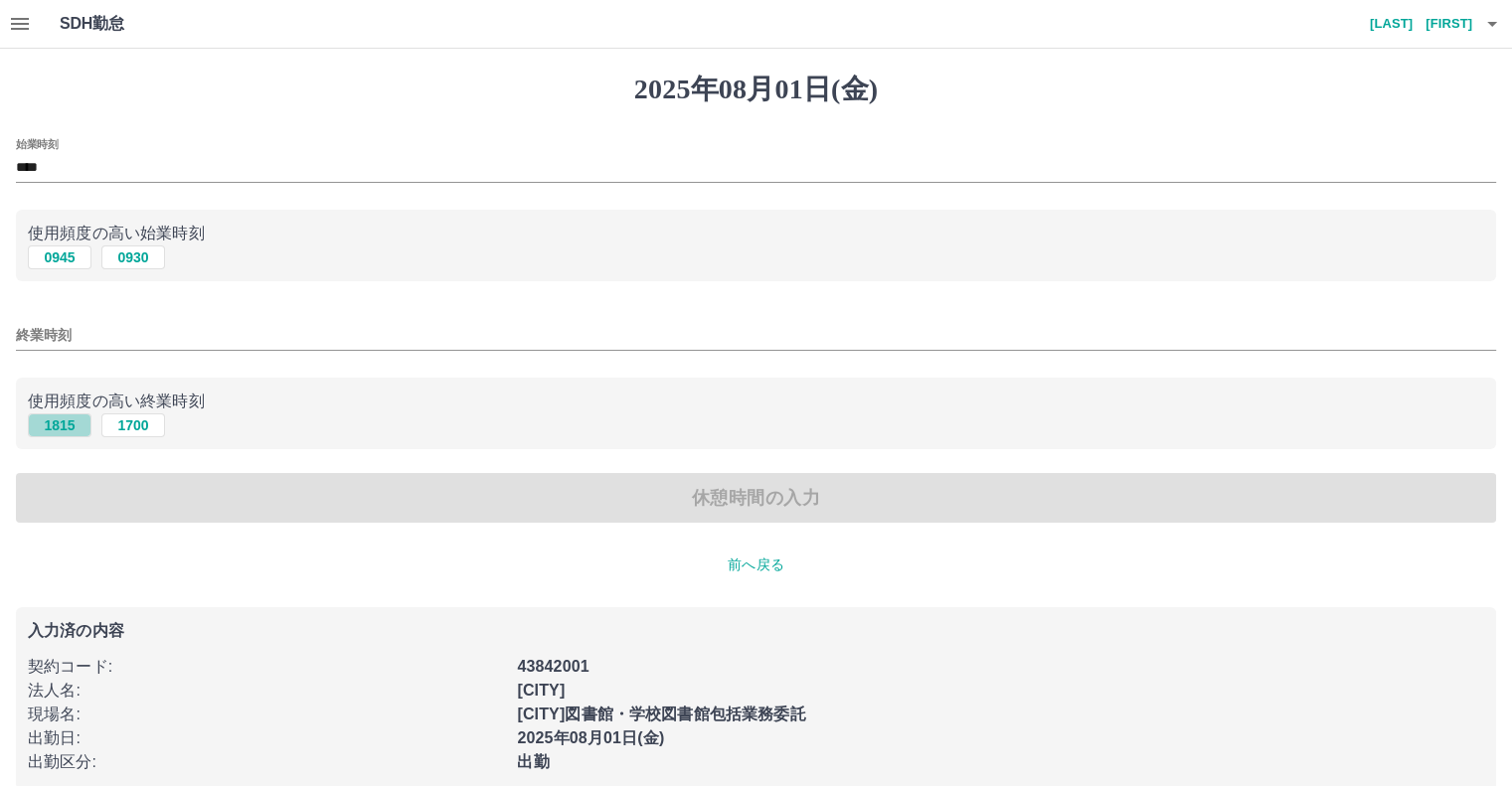 click on "1815" at bounding box center [60, 425] 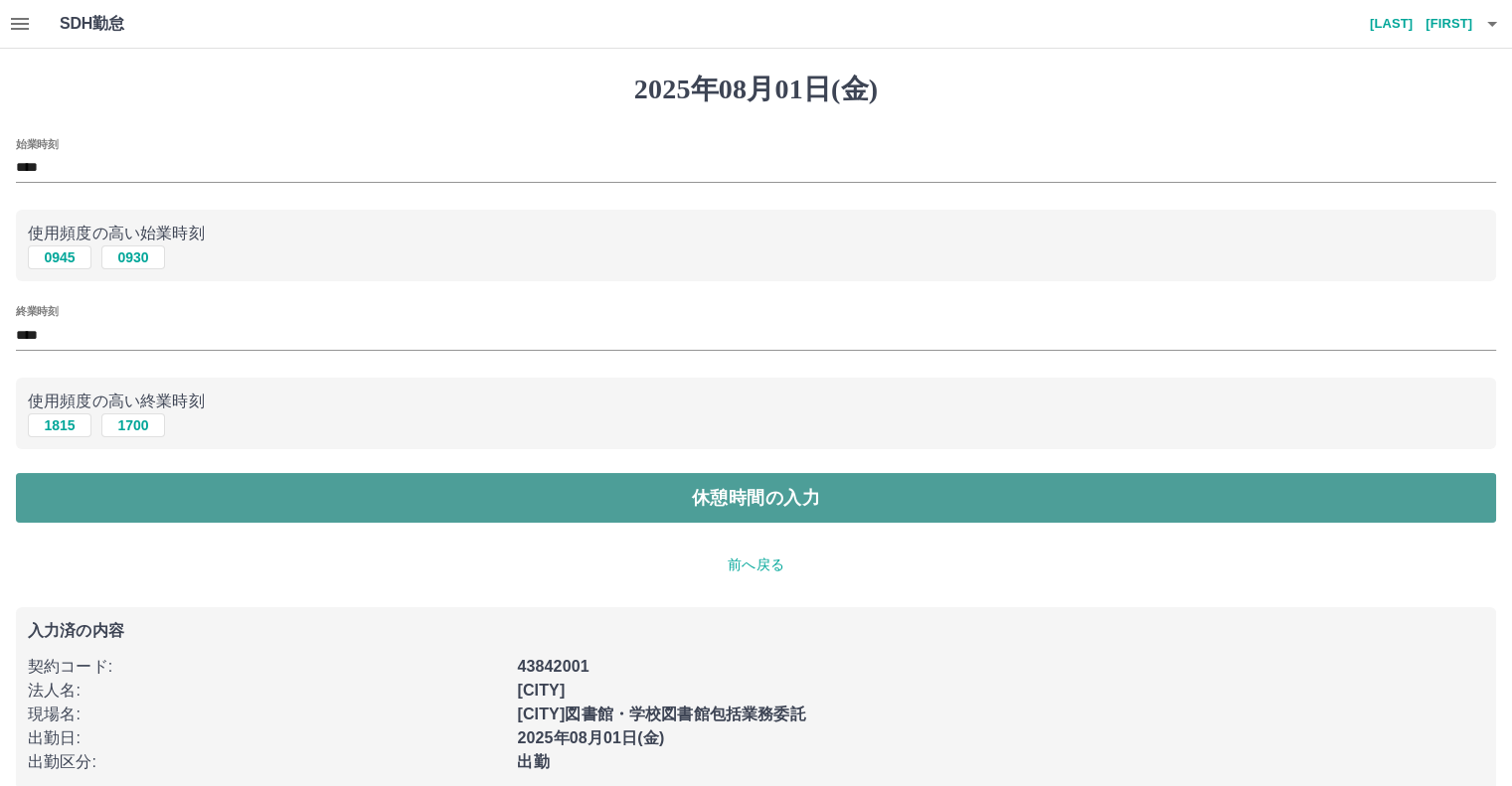 click on "休憩時間の入力" at bounding box center (756, 498) 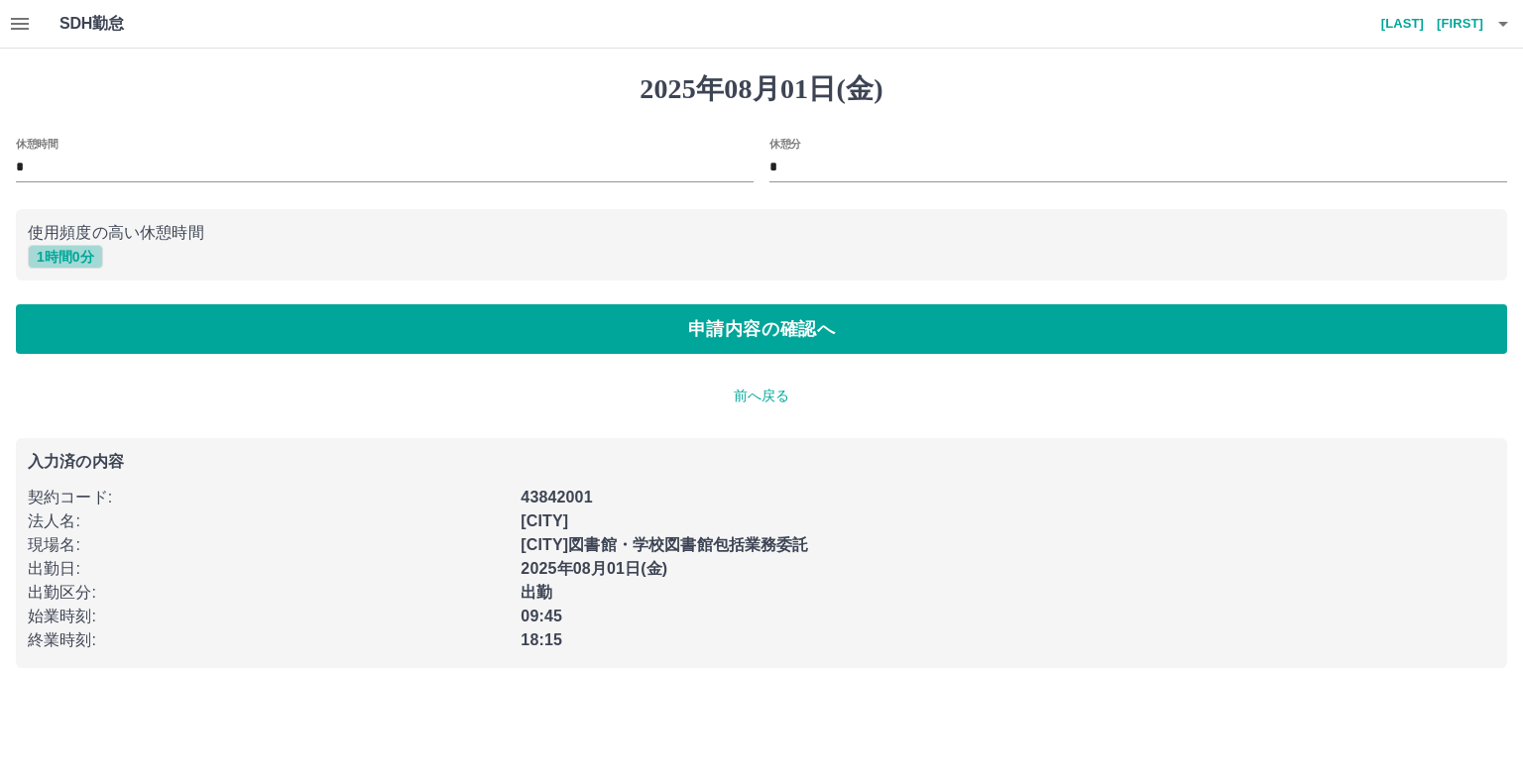 click on "1 時間 0 分" at bounding box center [65, 257] 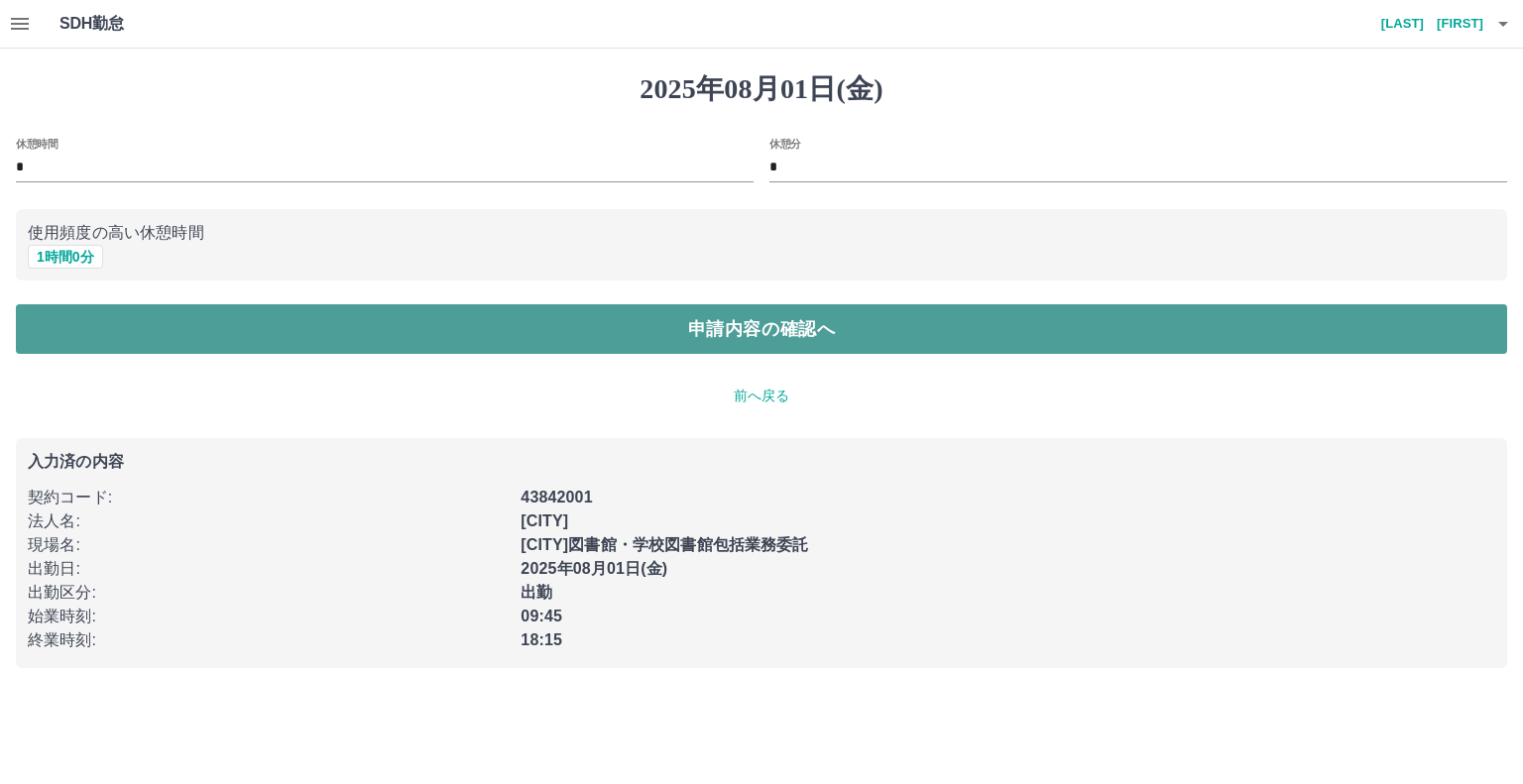 click on "申請内容の確認へ" at bounding box center (762, 329) 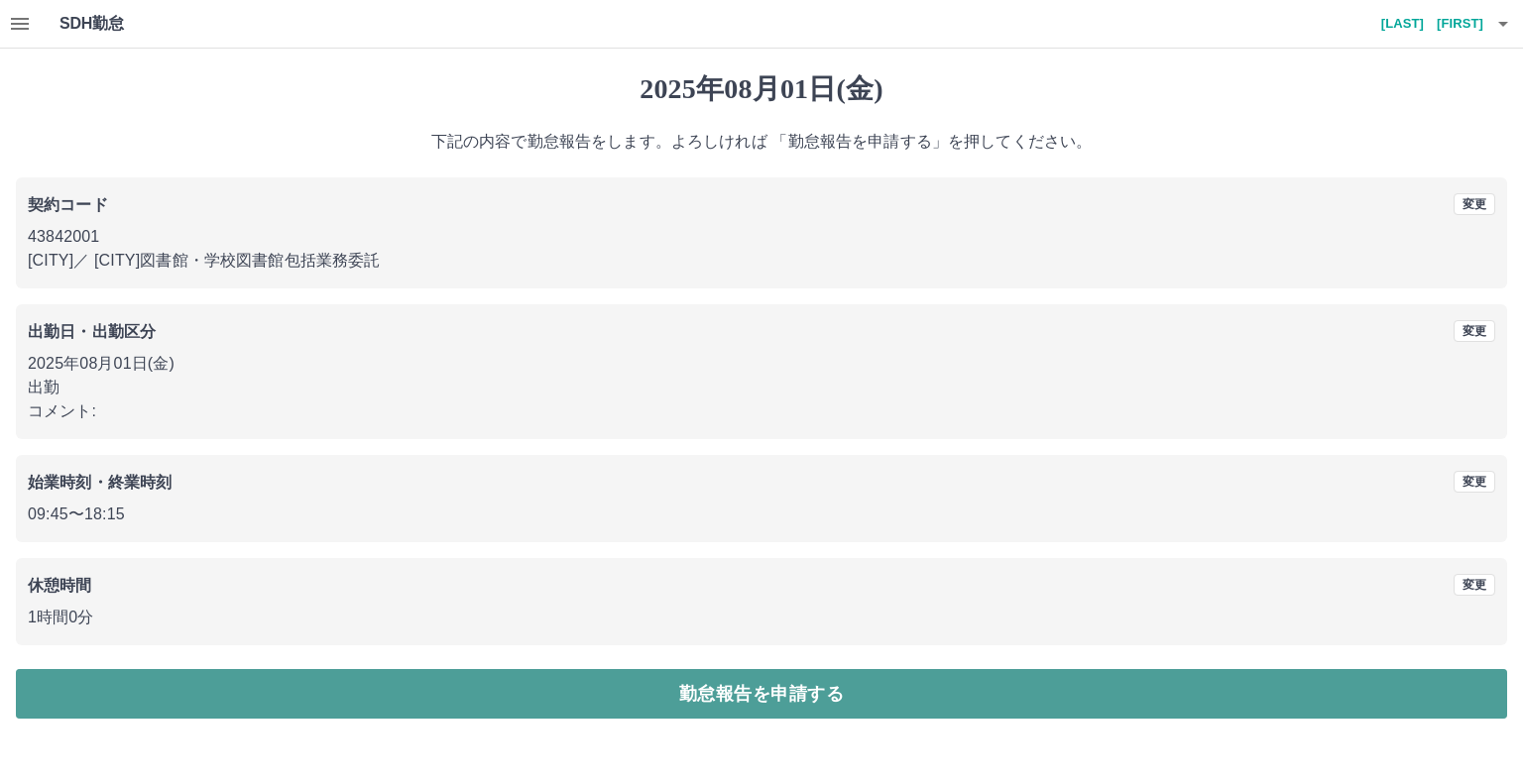 click on "勤怠報告を申請する" at bounding box center (762, 694) 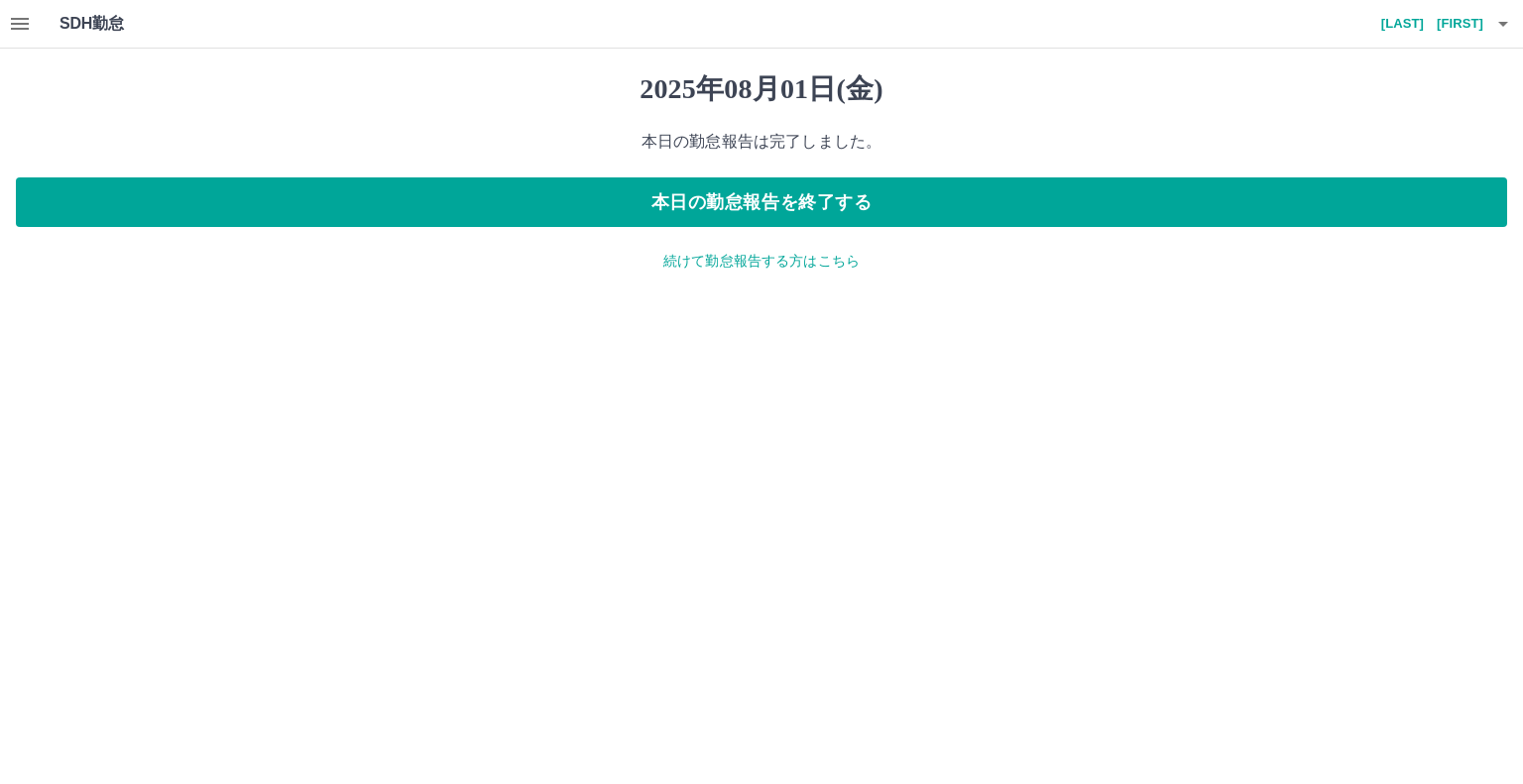 click on "続けて勤怠報告する方はこちら" at bounding box center [762, 261] 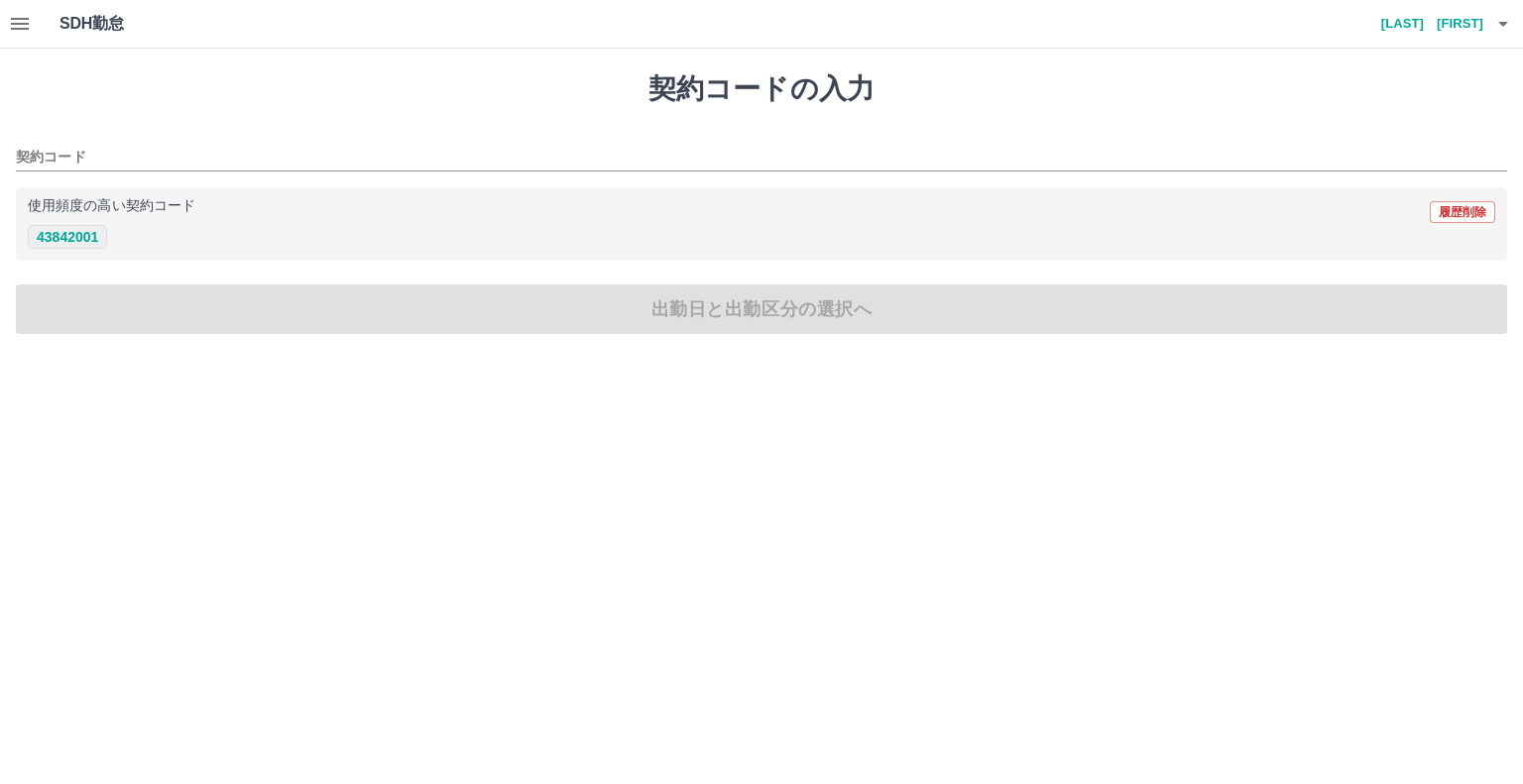 click on "43842001" at bounding box center (67, 237) 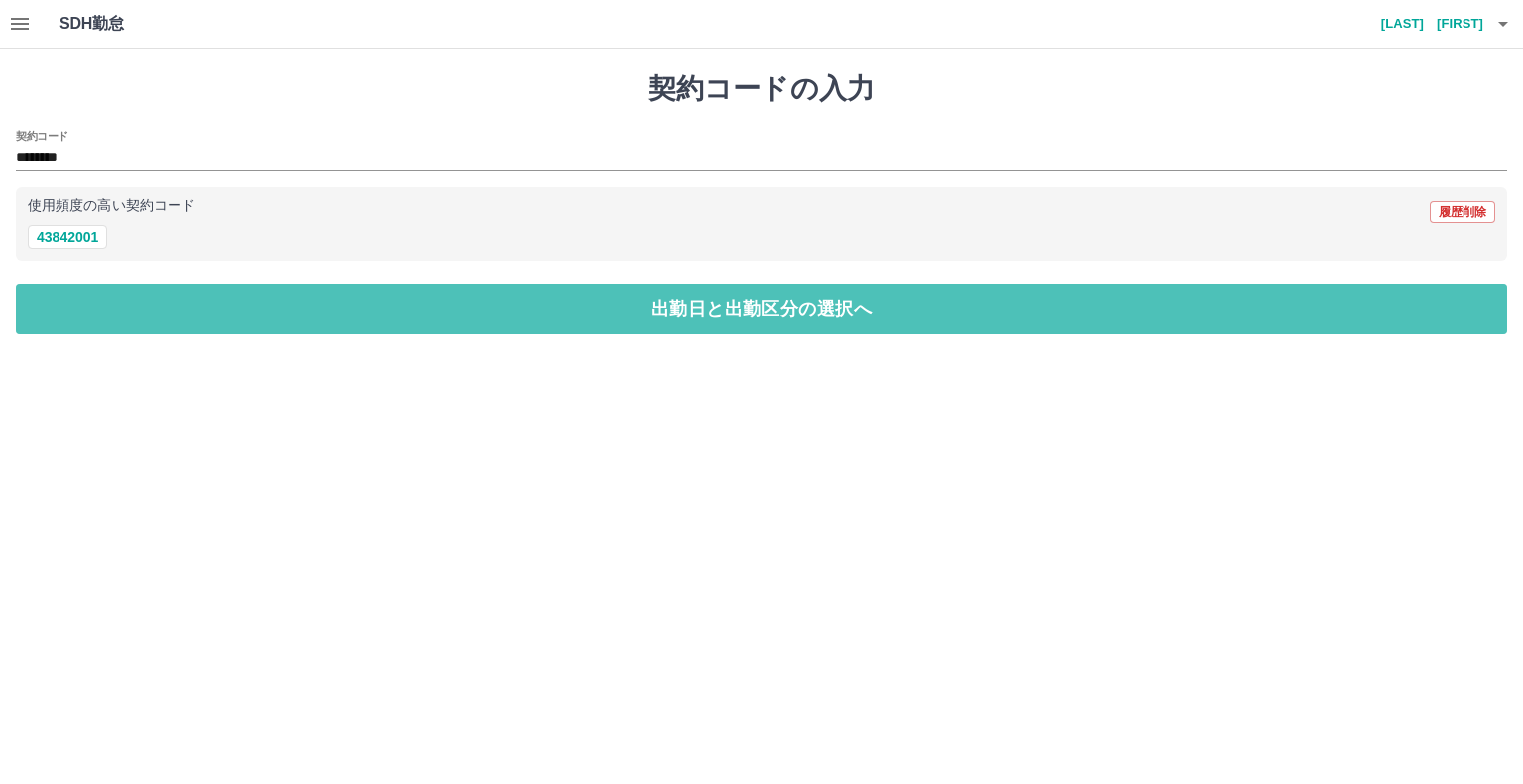 click on "出勤日と出勤区分の選択へ" at bounding box center [762, 309] 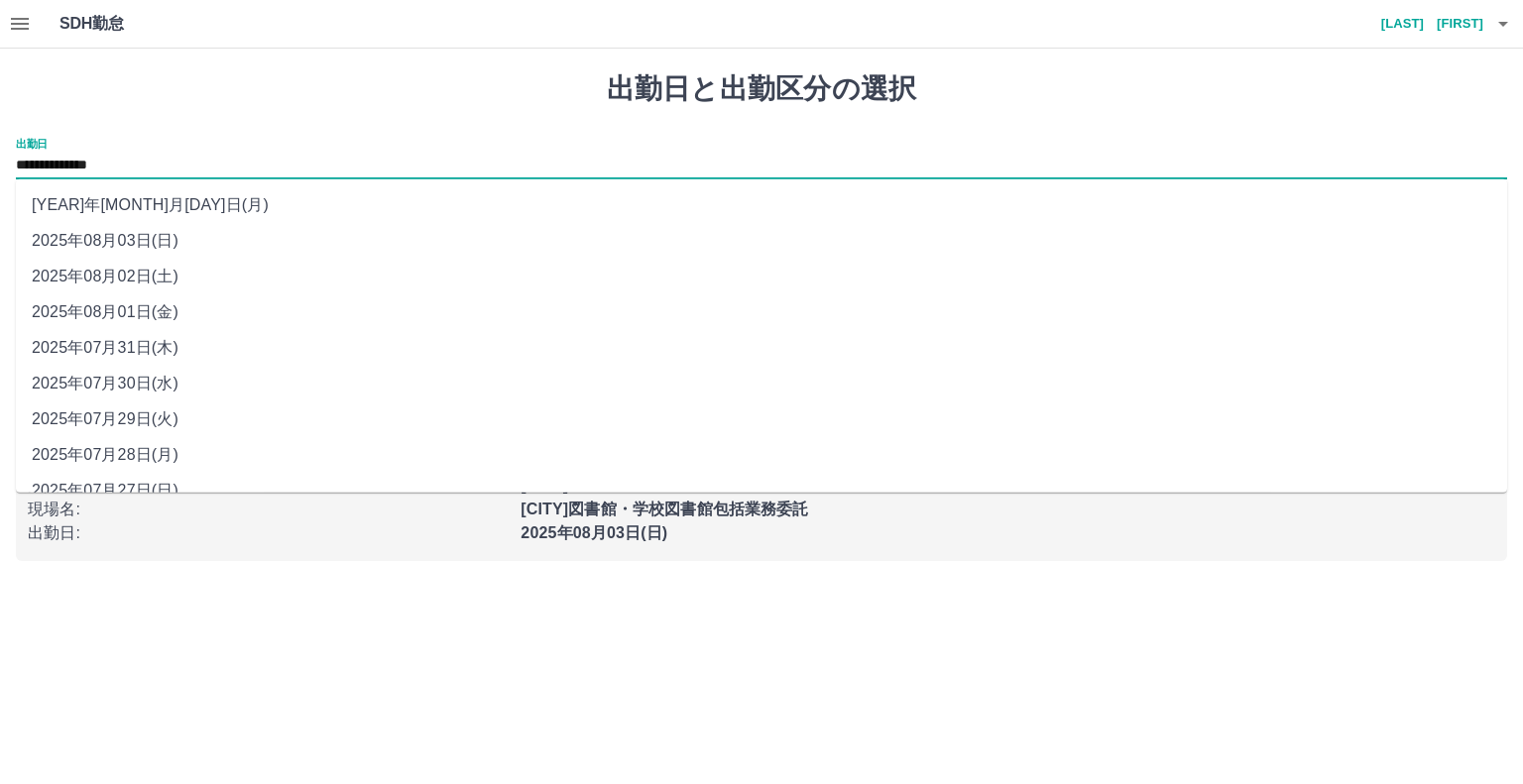 click on "**********" at bounding box center (762, 166) 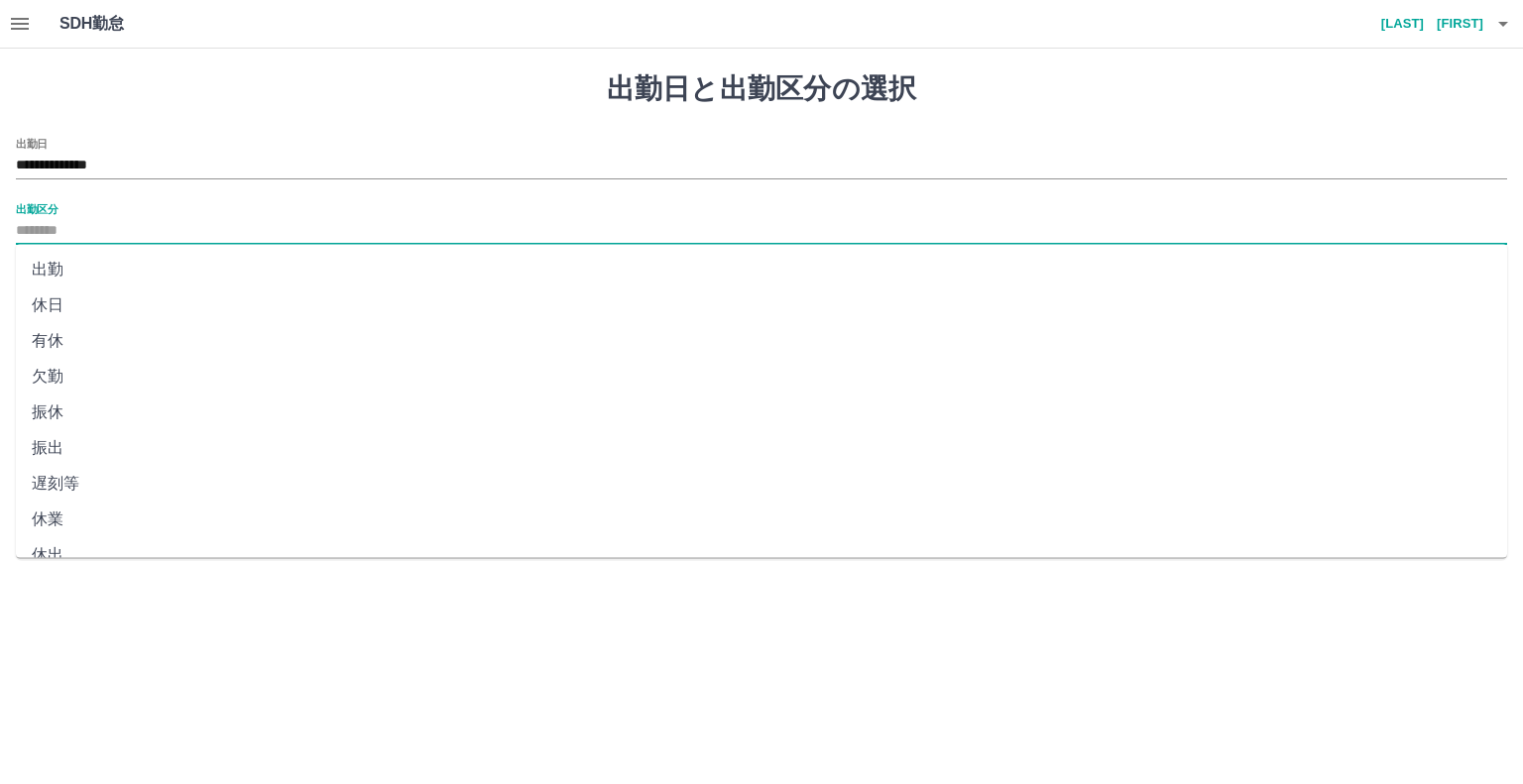 click on "出勤区分" at bounding box center [762, 231] 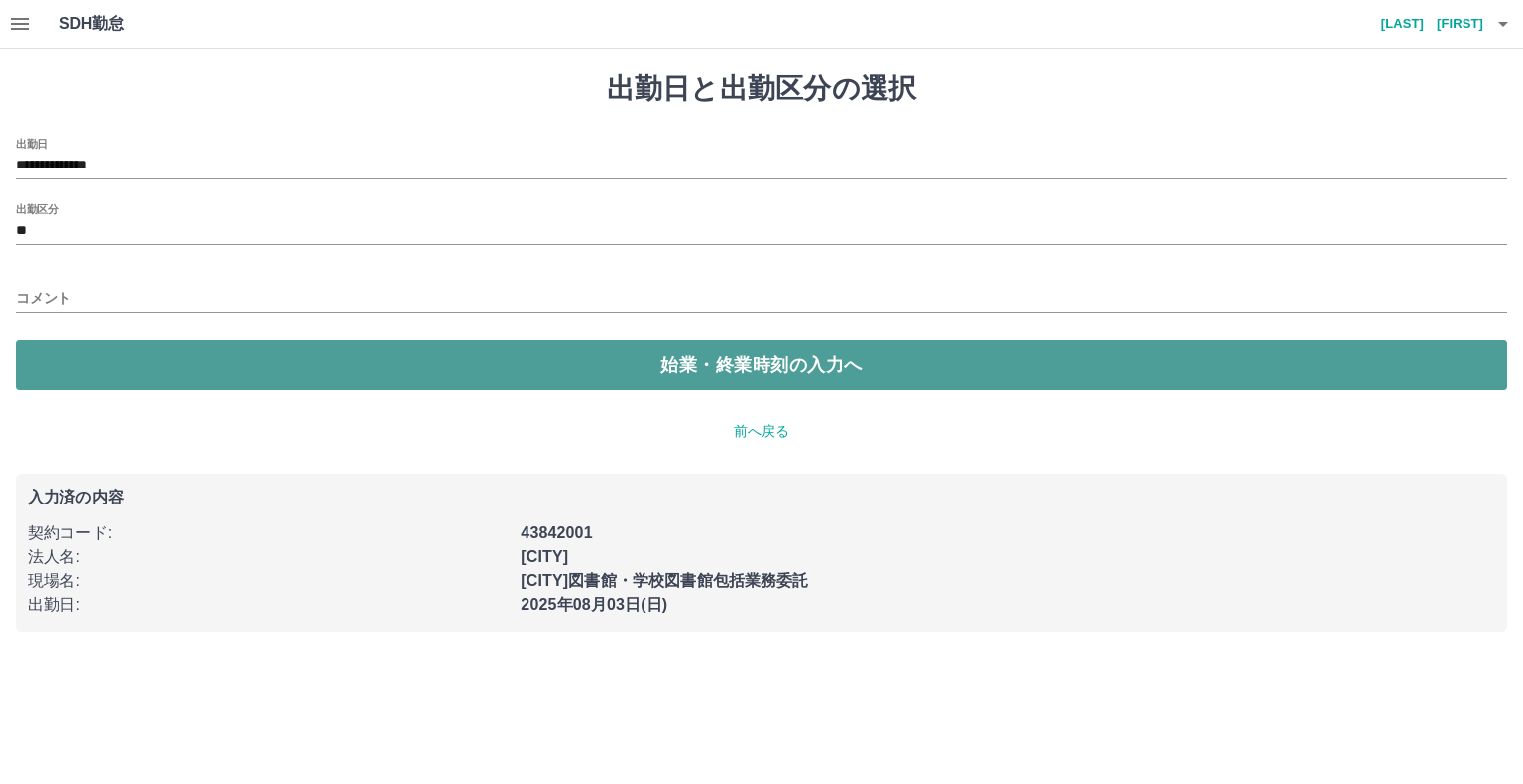 click on "始業・終業時刻の入力へ" at bounding box center [762, 365] 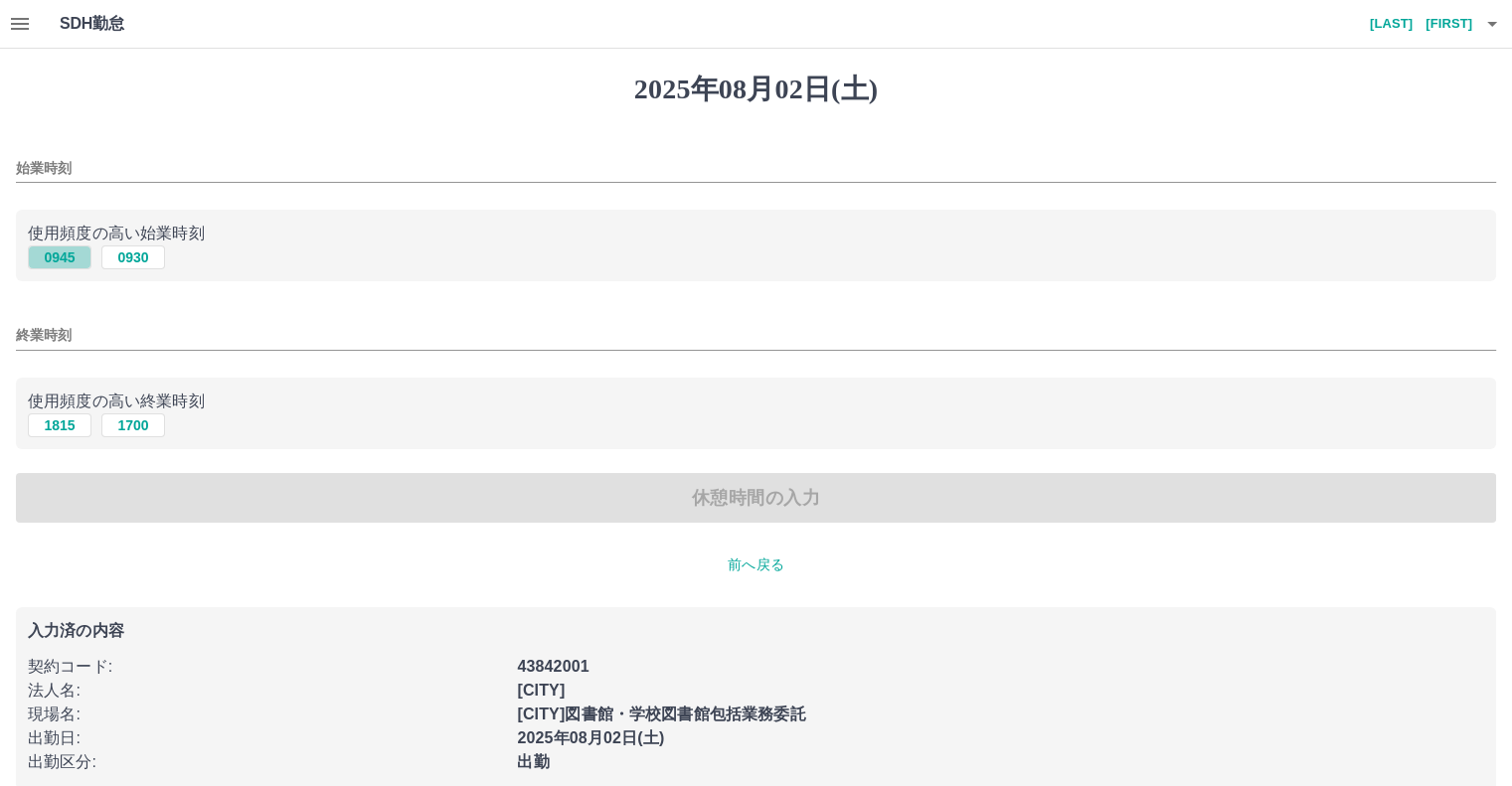 click on "0945" at bounding box center (60, 257) 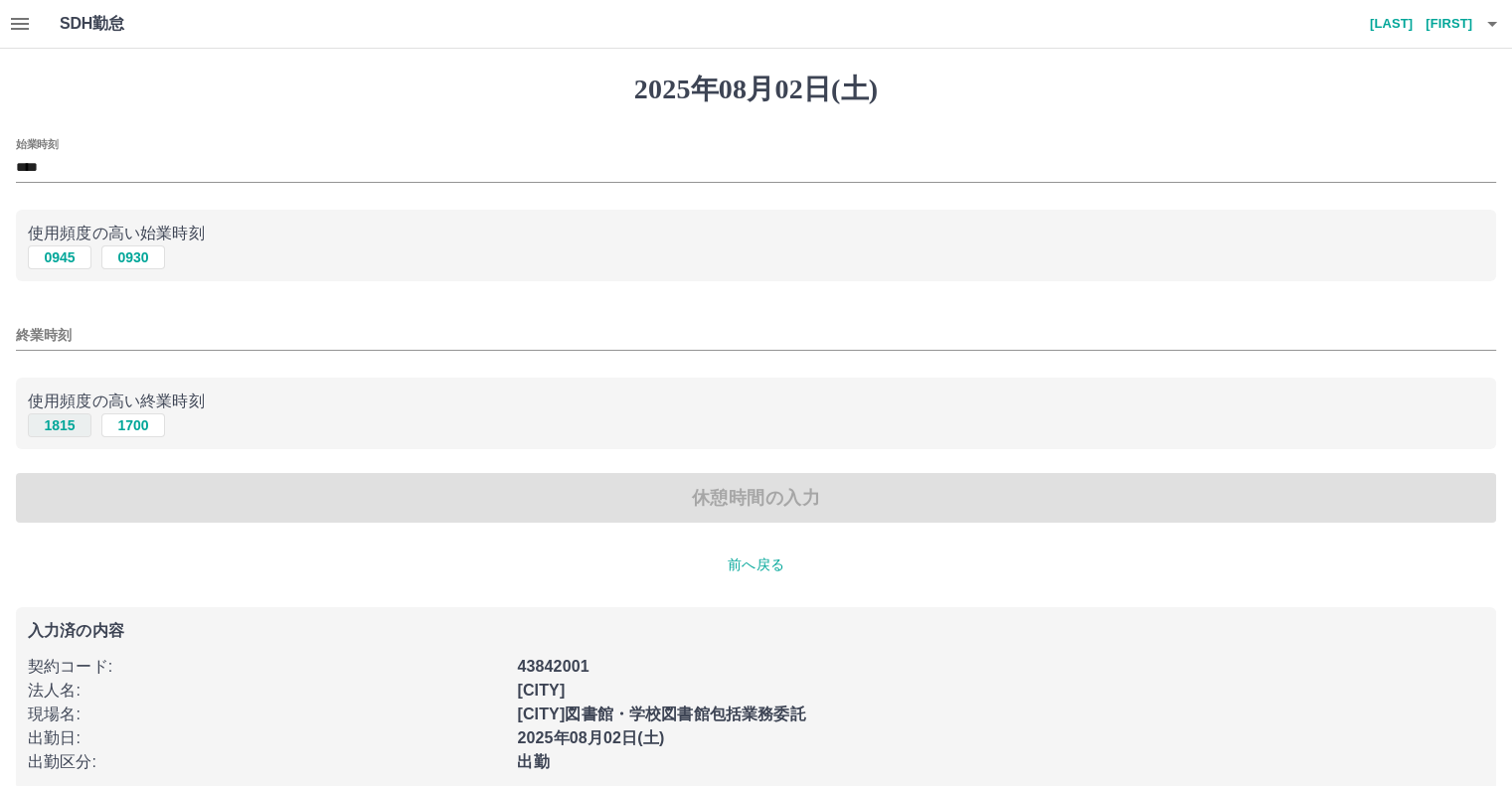 click on "1815" at bounding box center [60, 425] 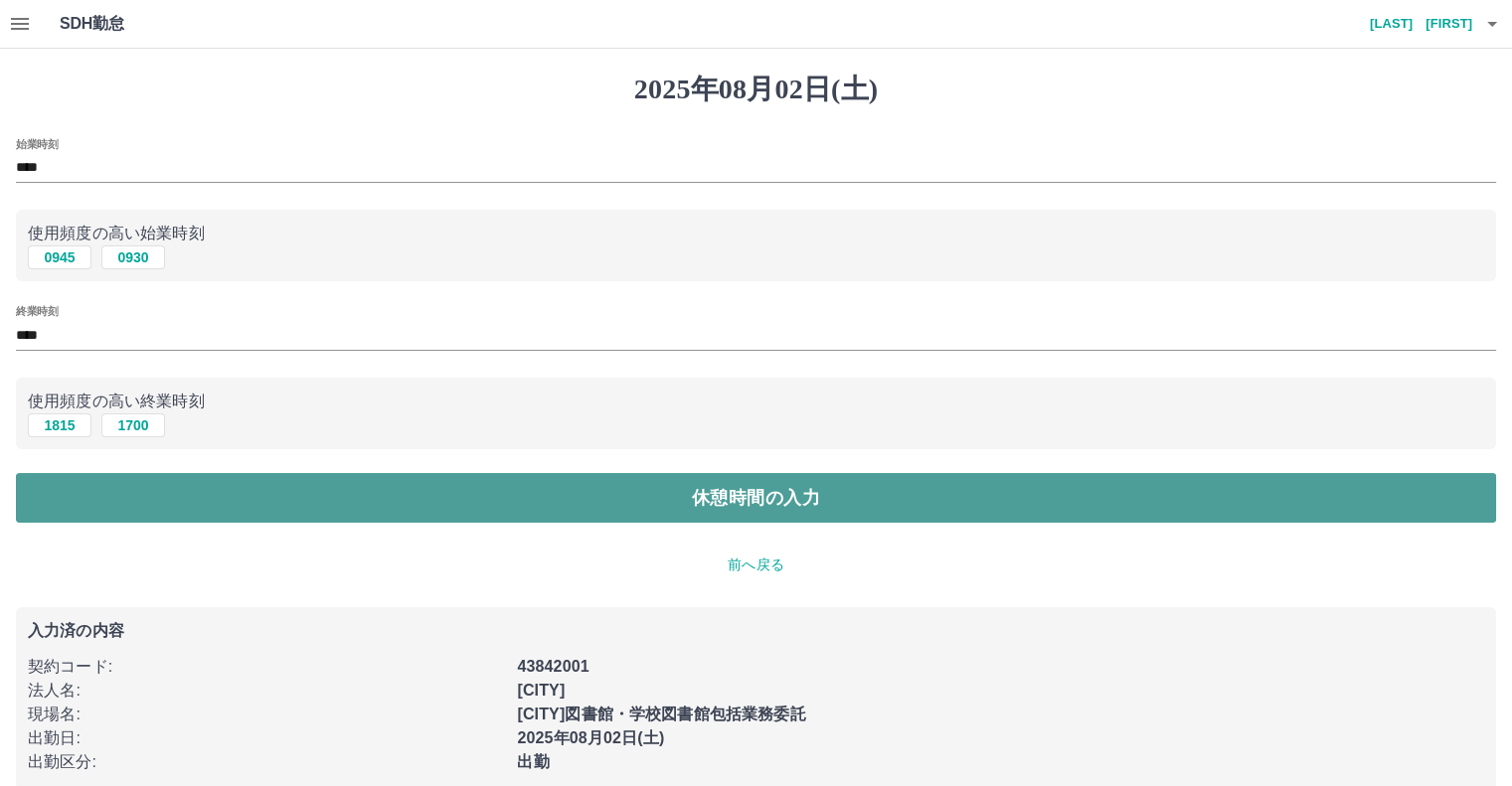 click on "休憩時間の入力" at bounding box center [756, 498] 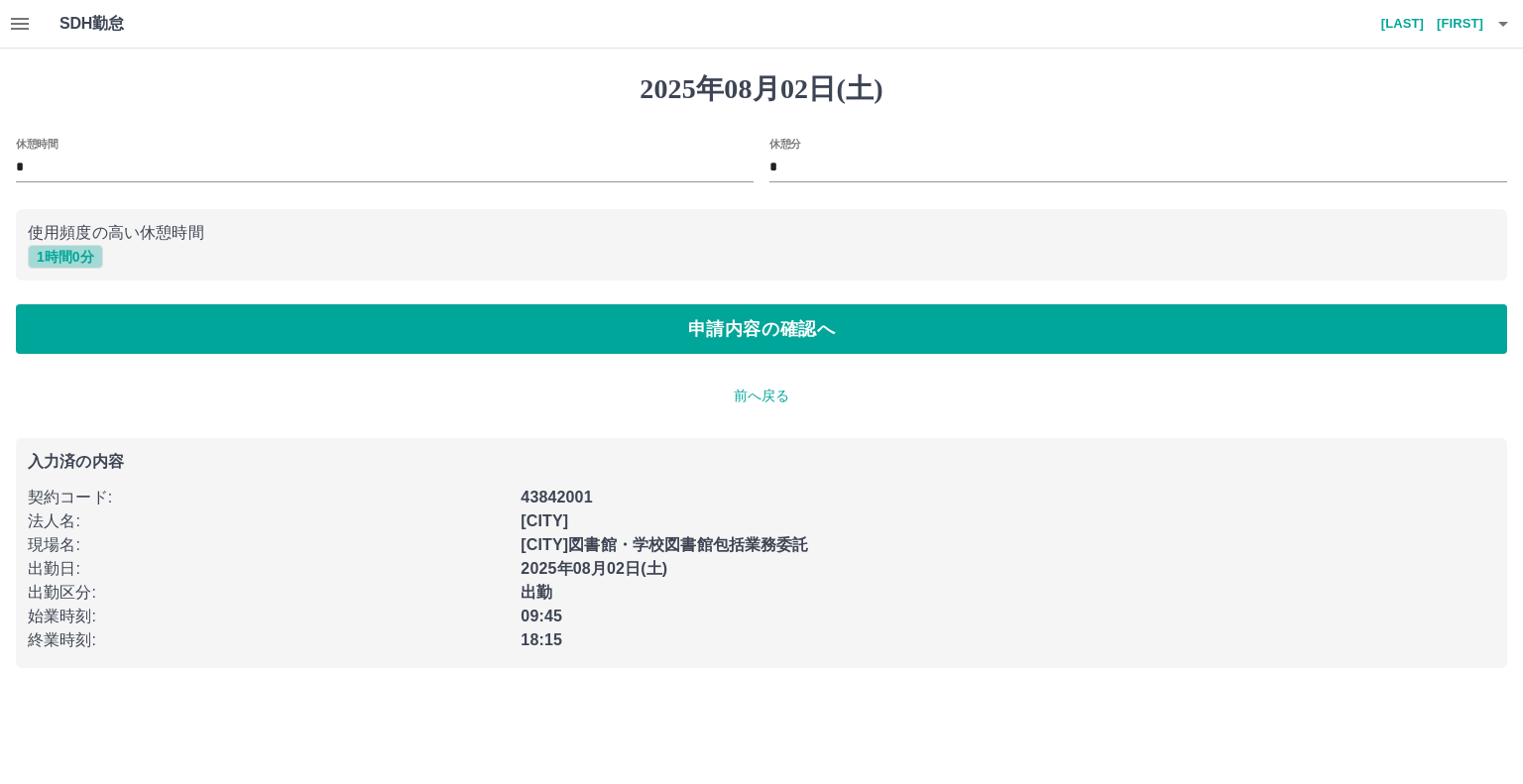 click on "1 時間 0 分" at bounding box center [65, 257] 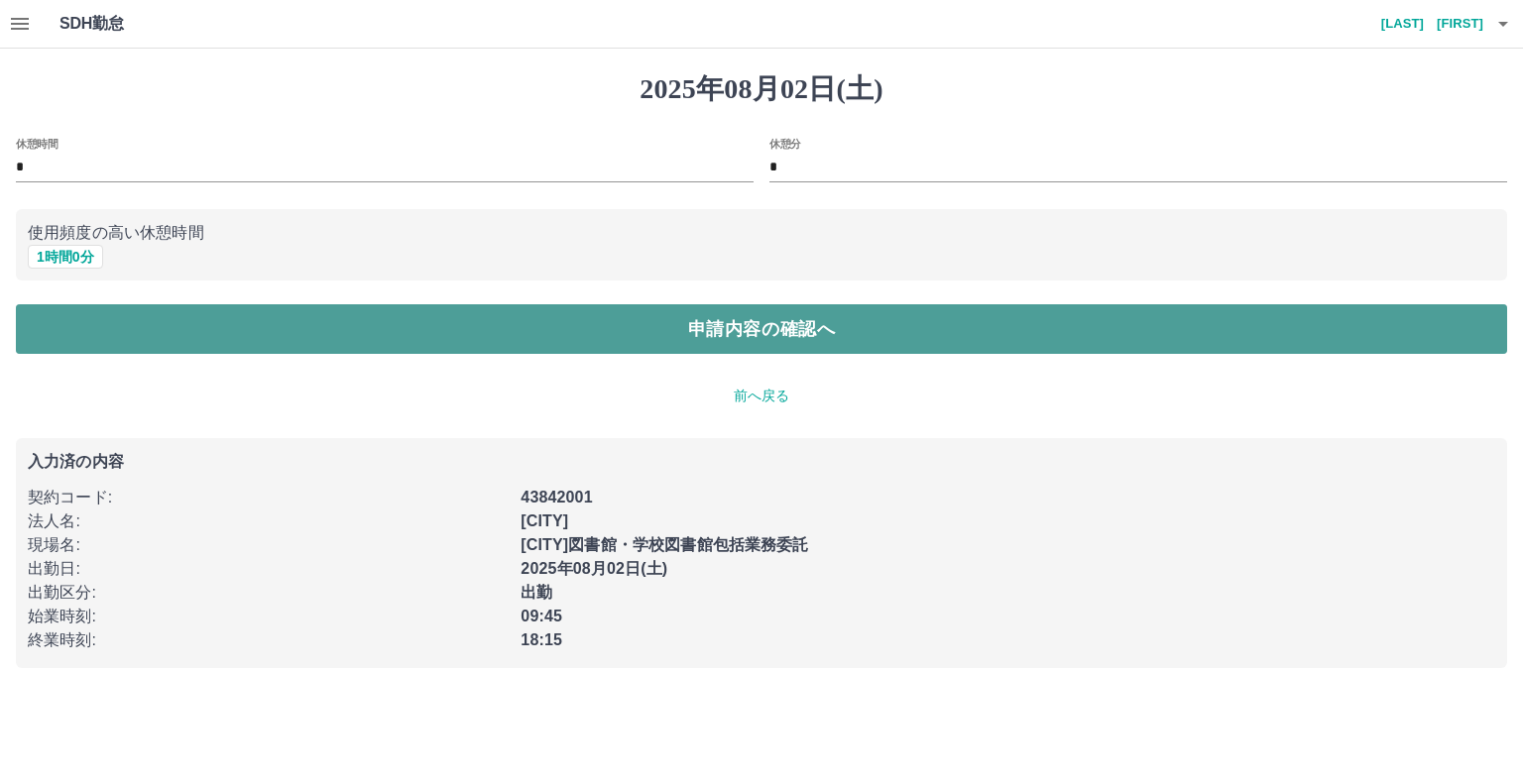 click on "申請内容の確認へ" at bounding box center [762, 329] 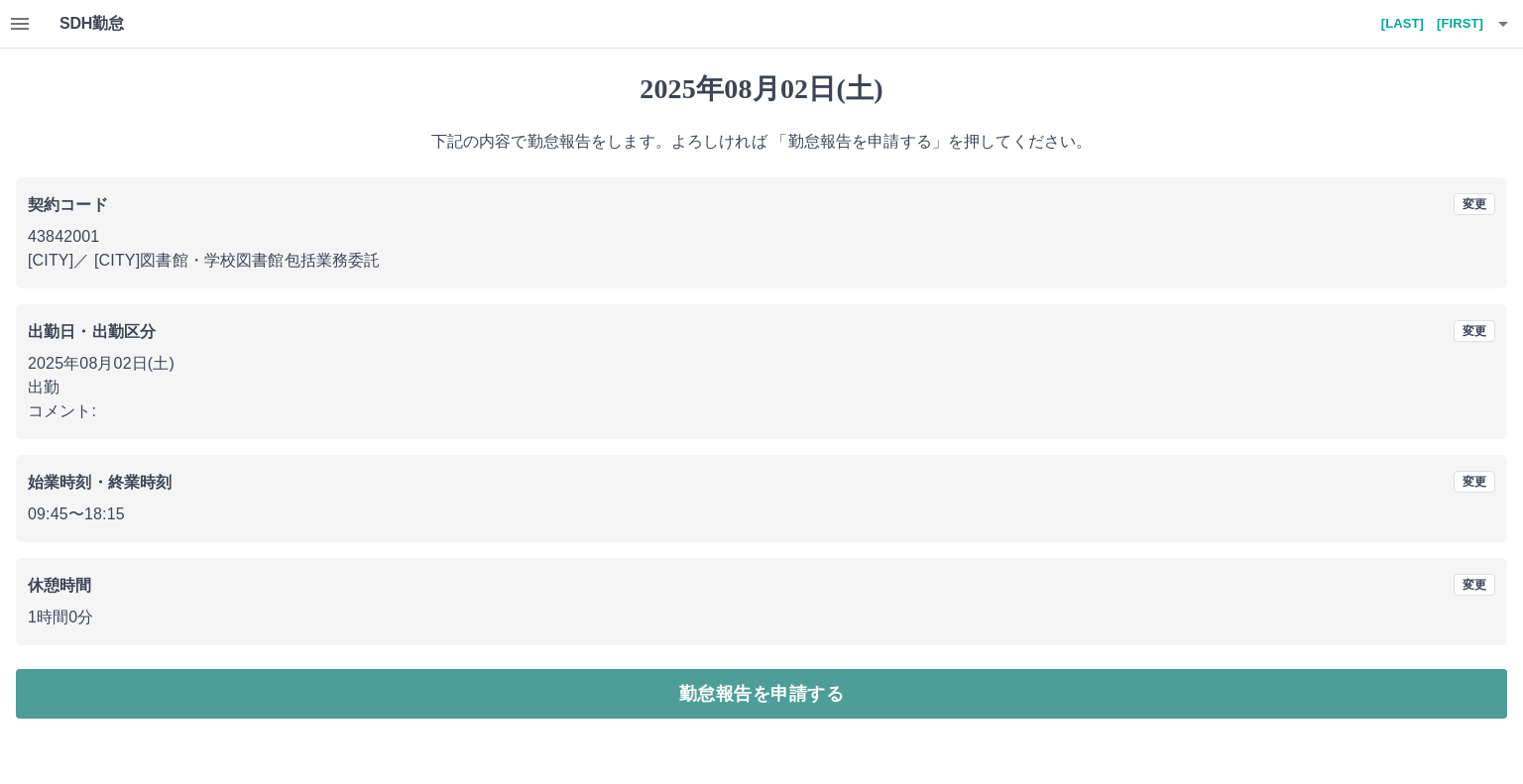 click on "勤怠報告を申請する" at bounding box center [762, 694] 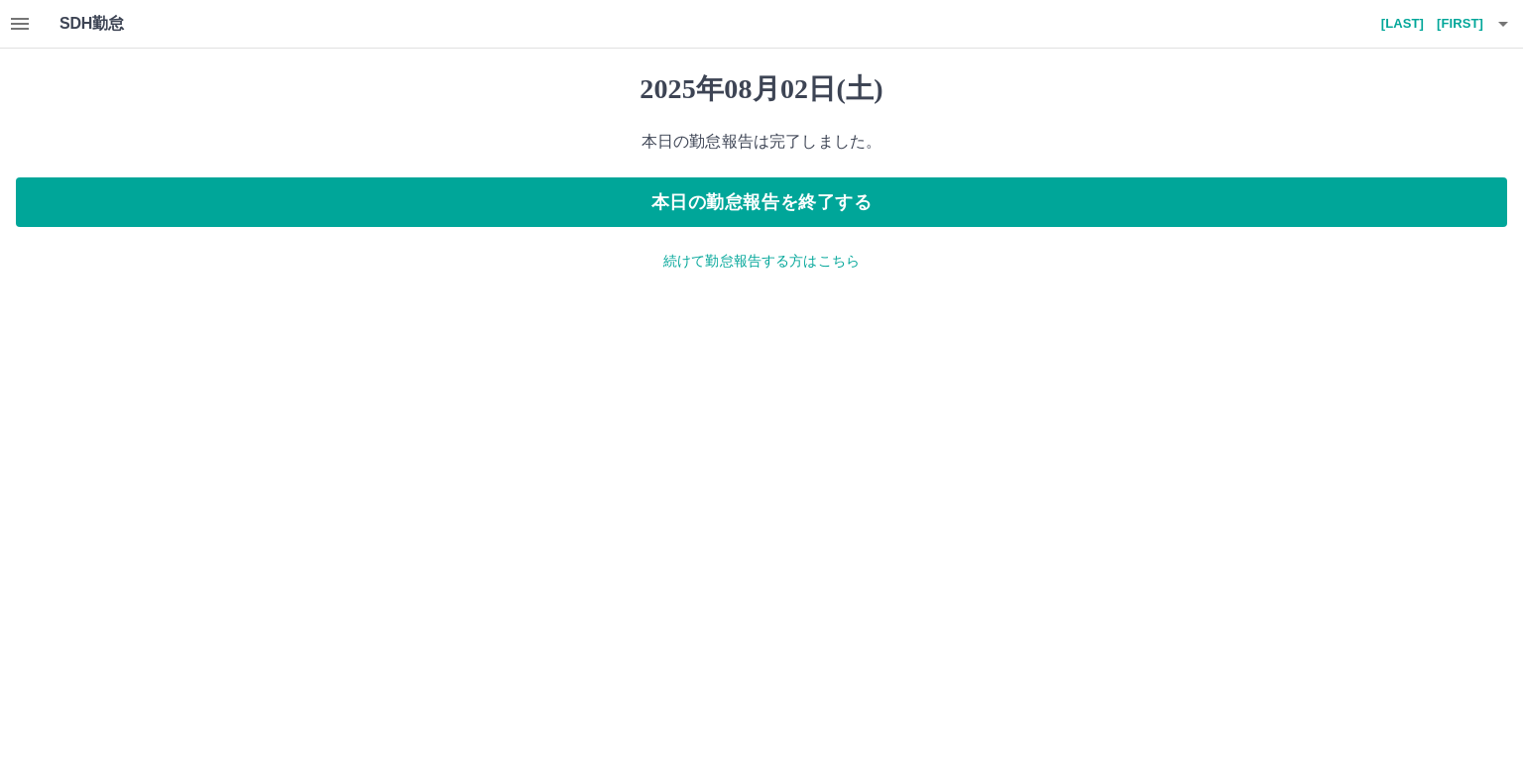 click on "続けて勤怠報告する方はこちら" at bounding box center [762, 261] 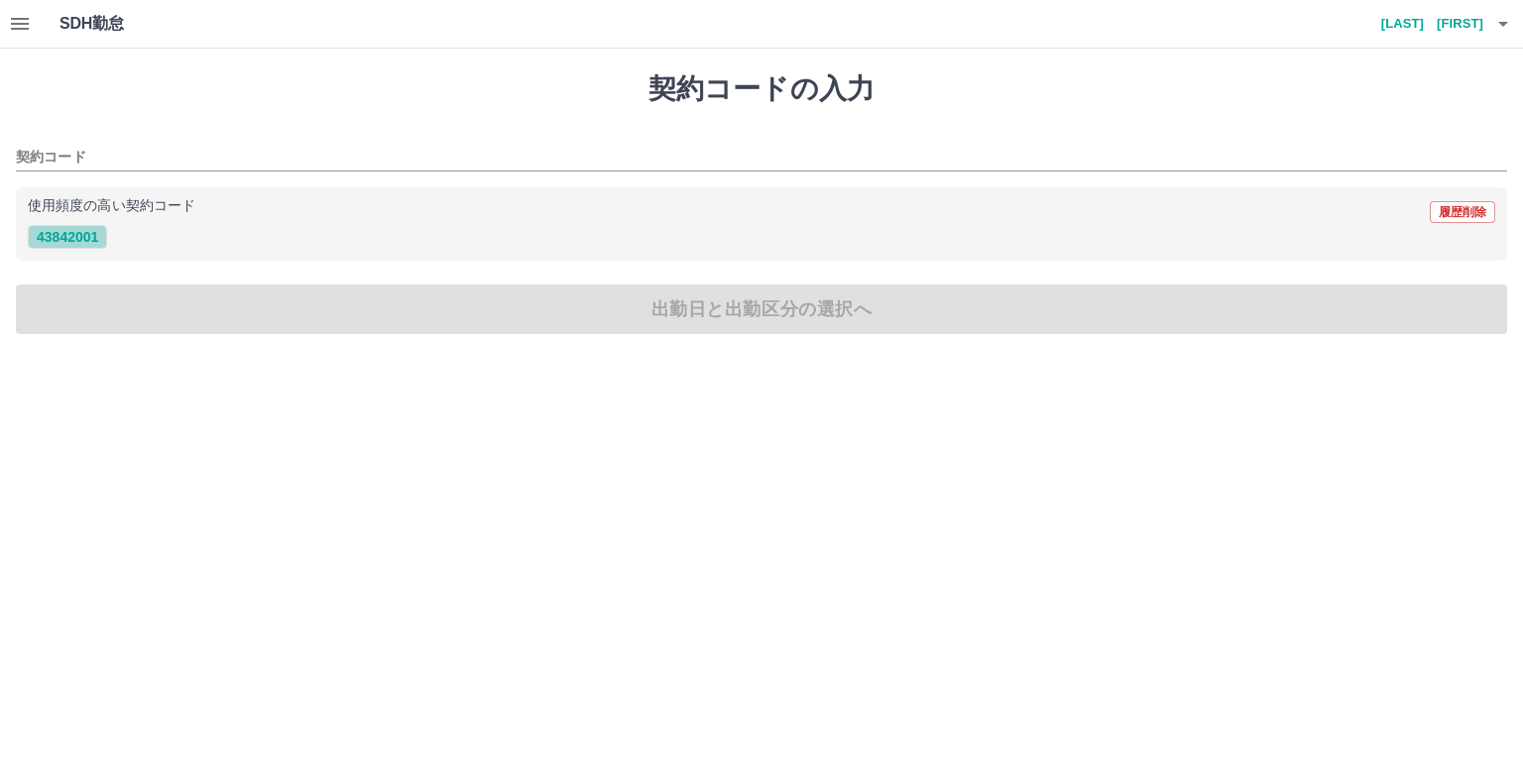 click on "43842001" at bounding box center [67, 237] 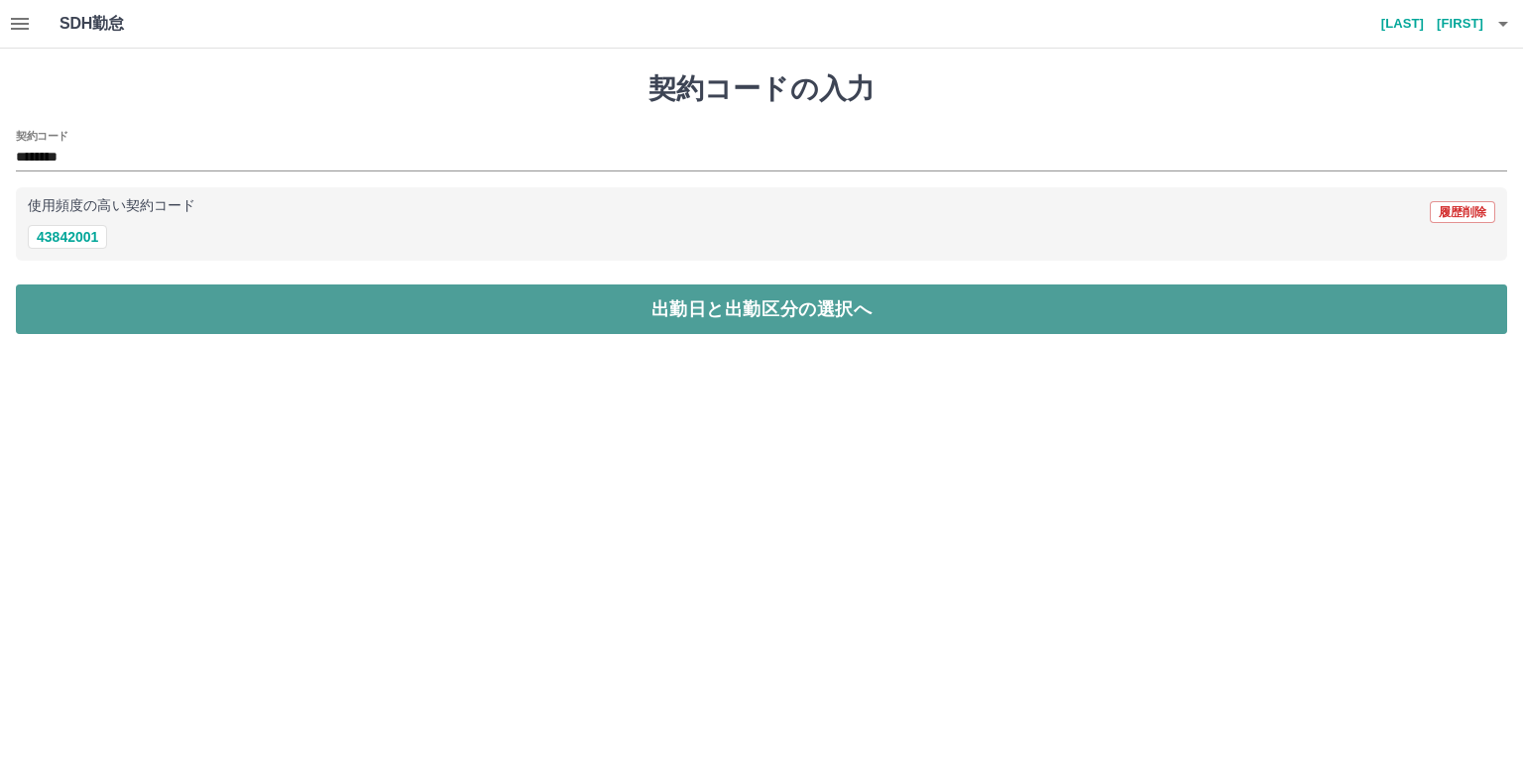 click on "出勤日と出勤区分の選択へ" at bounding box center (762, 309) 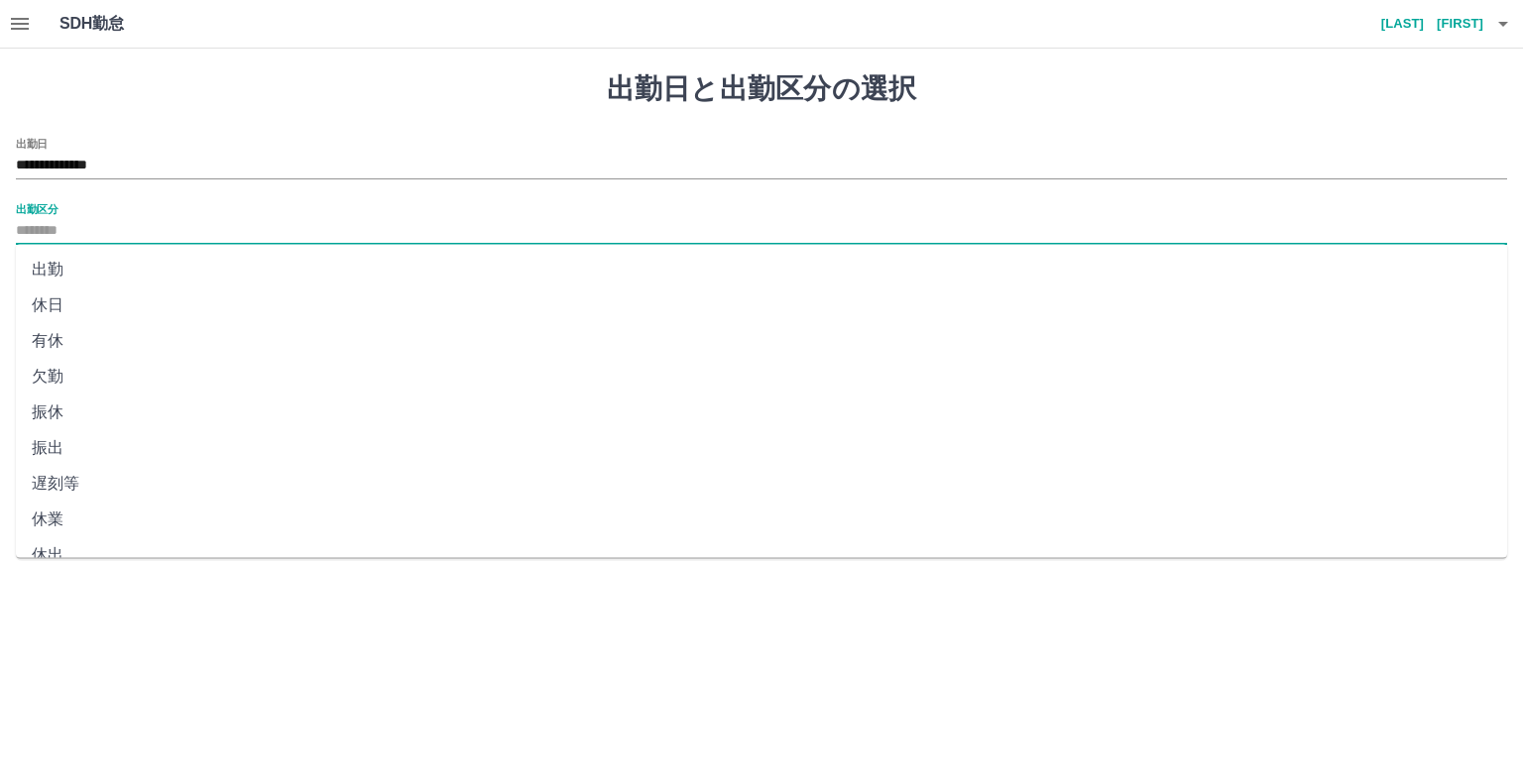click on "出勤区分" at bounding box center (762, 231) 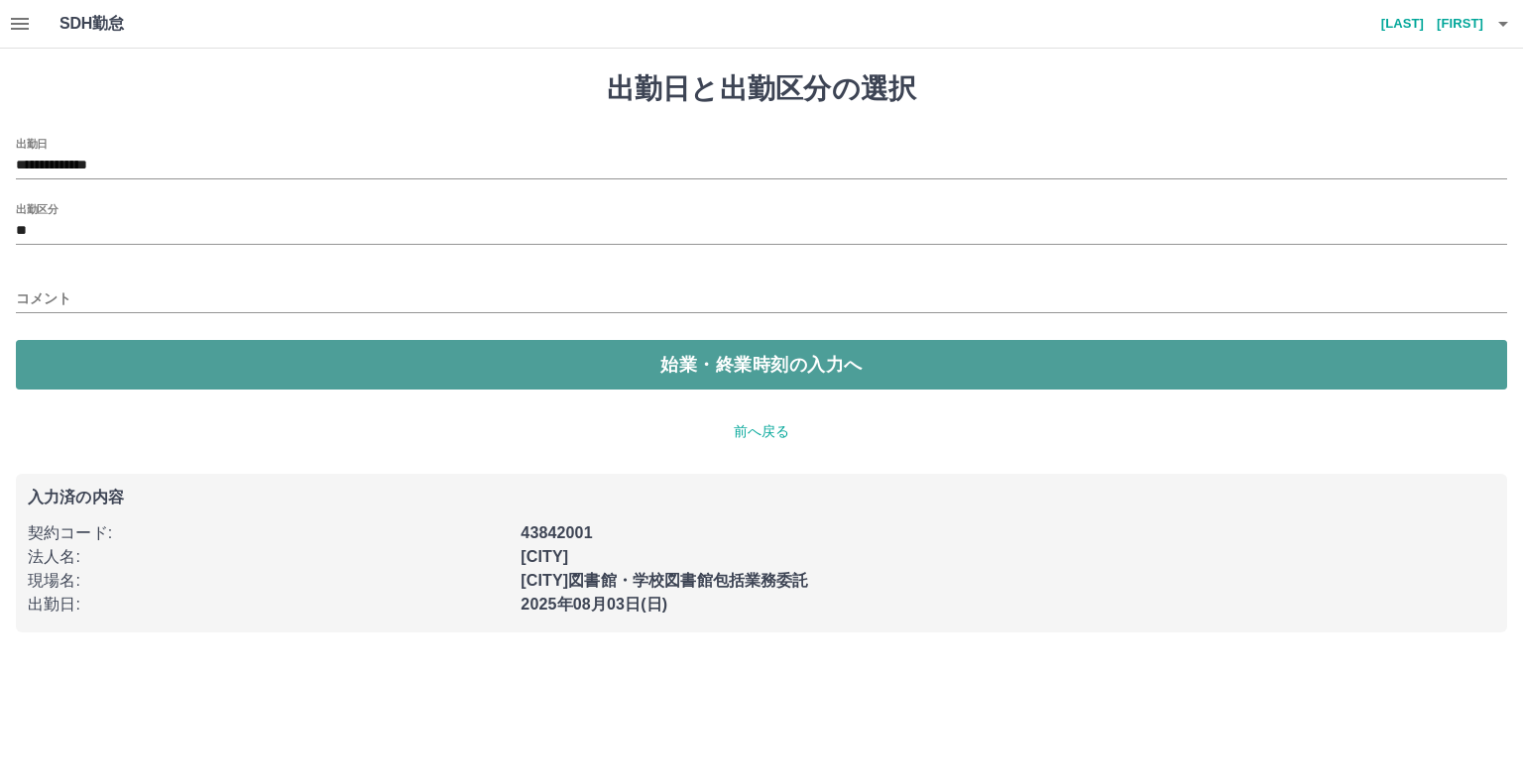 click on "始業・終業時刻の入力へ" at bounding box center [762, 365] 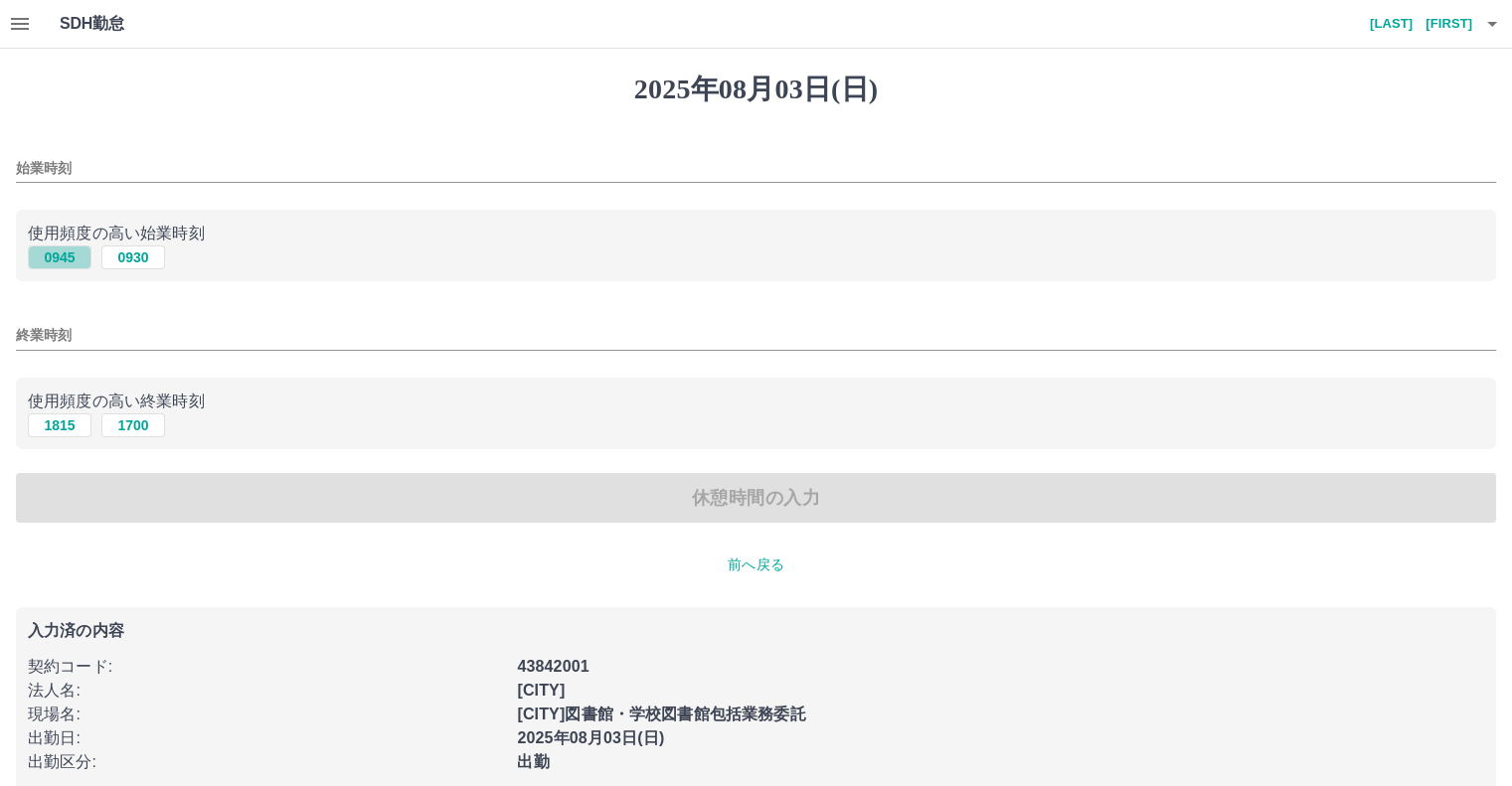 click on "0945" at bounding box center (60, 257) 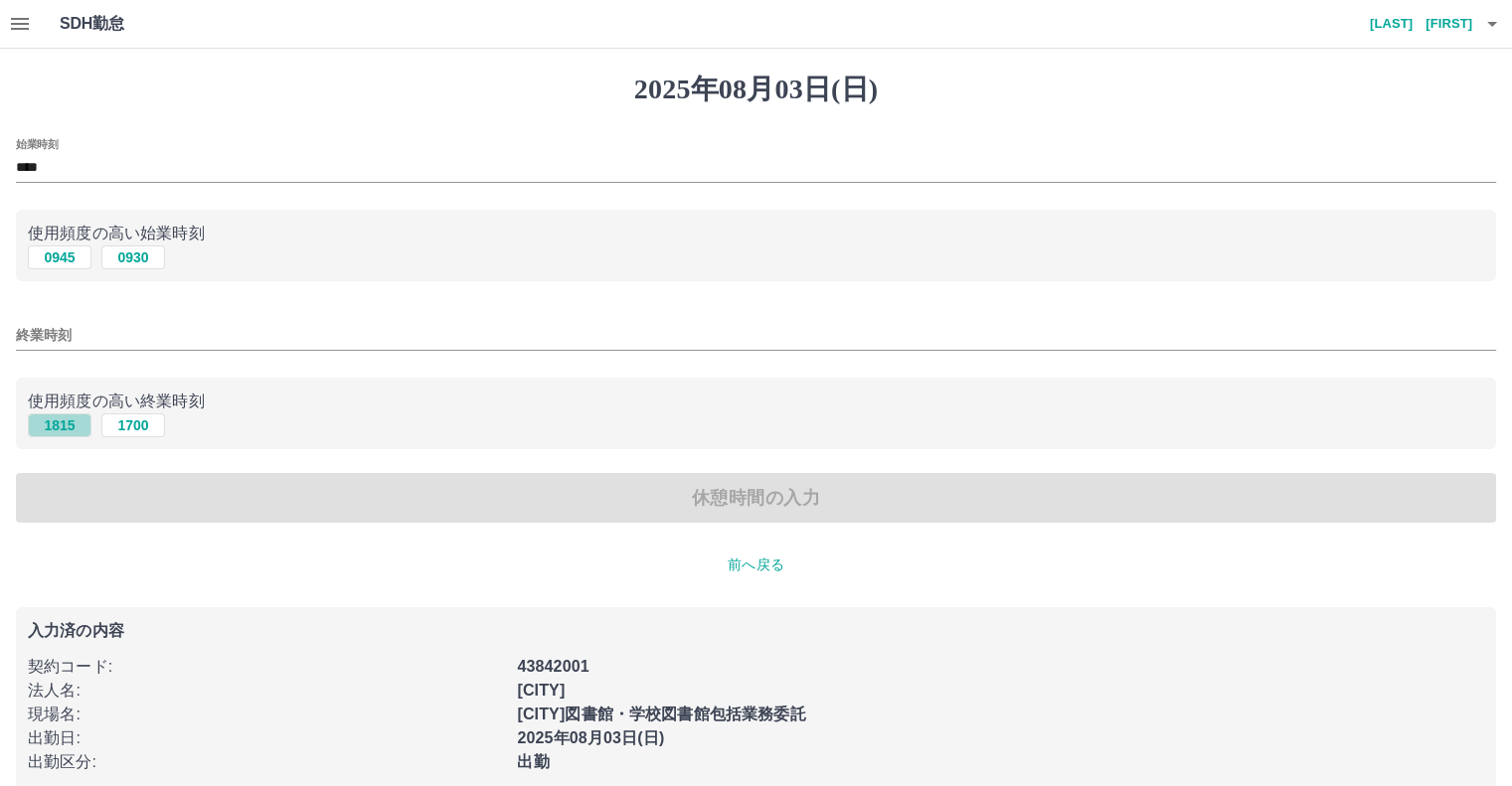 click on "1815" at bounding box center (60, 425) 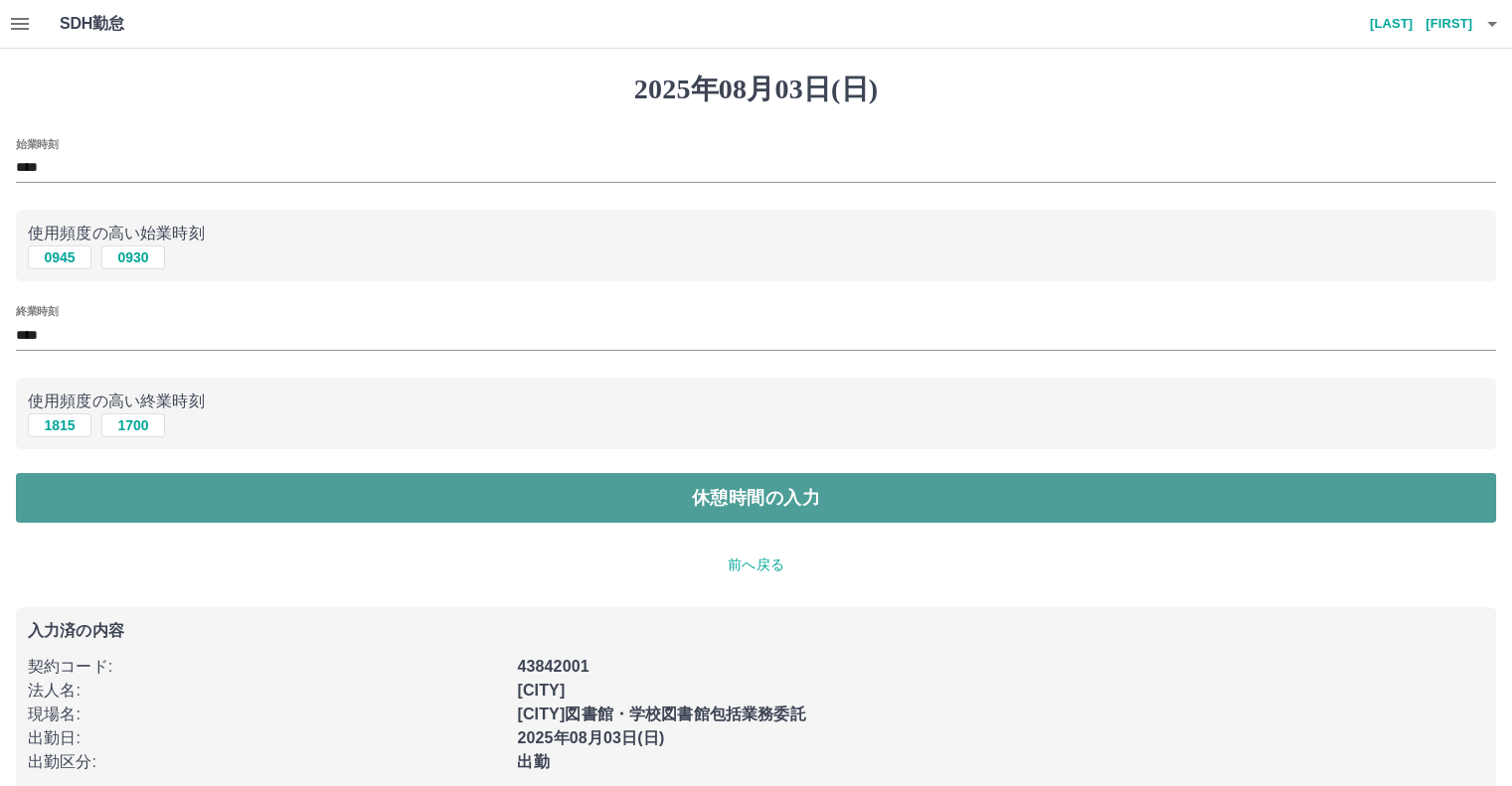 click on "休憩時間の入力" at bounding box center (756, 498) 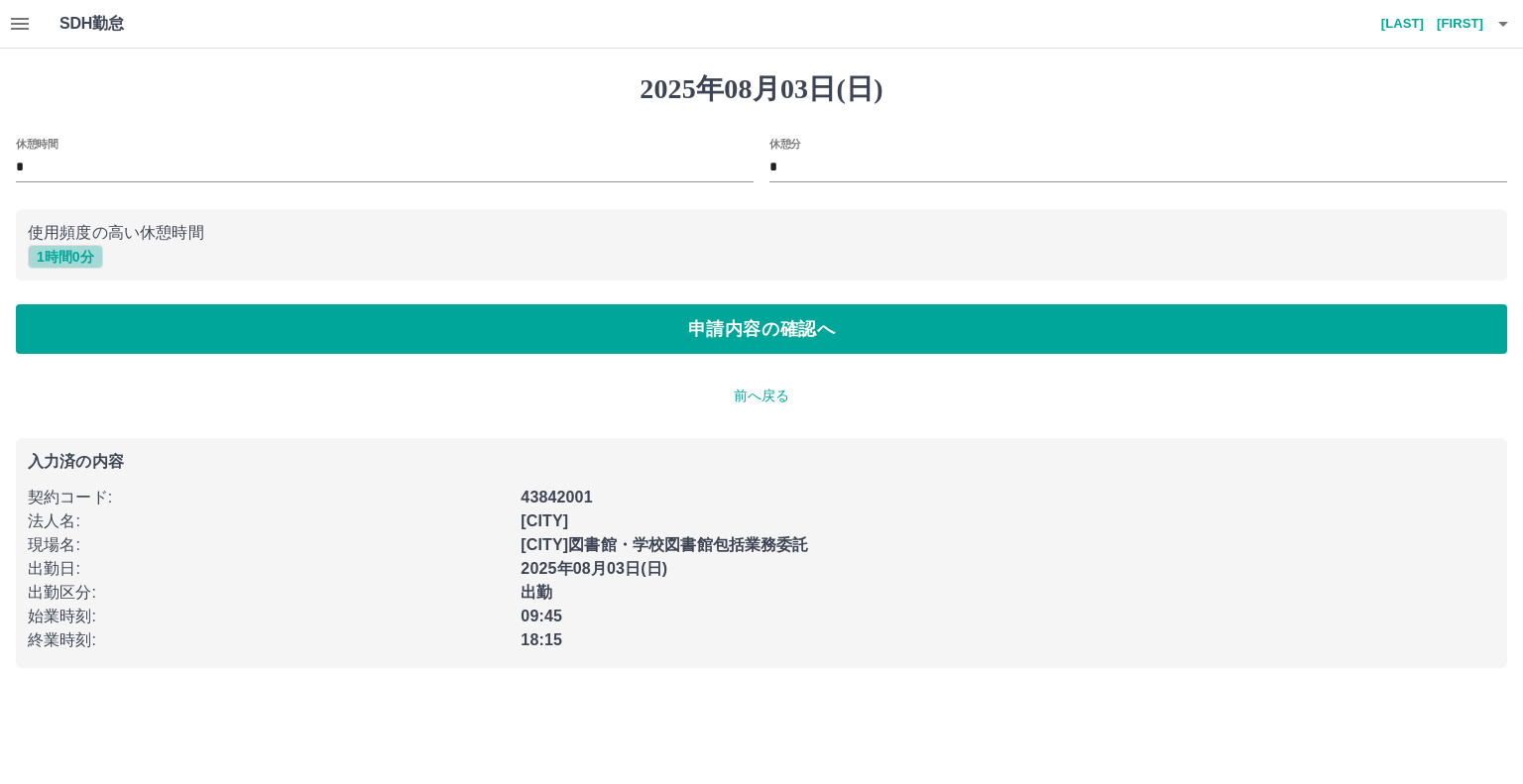 click on "1 時間 0 分" at bounding box center (65, 257) 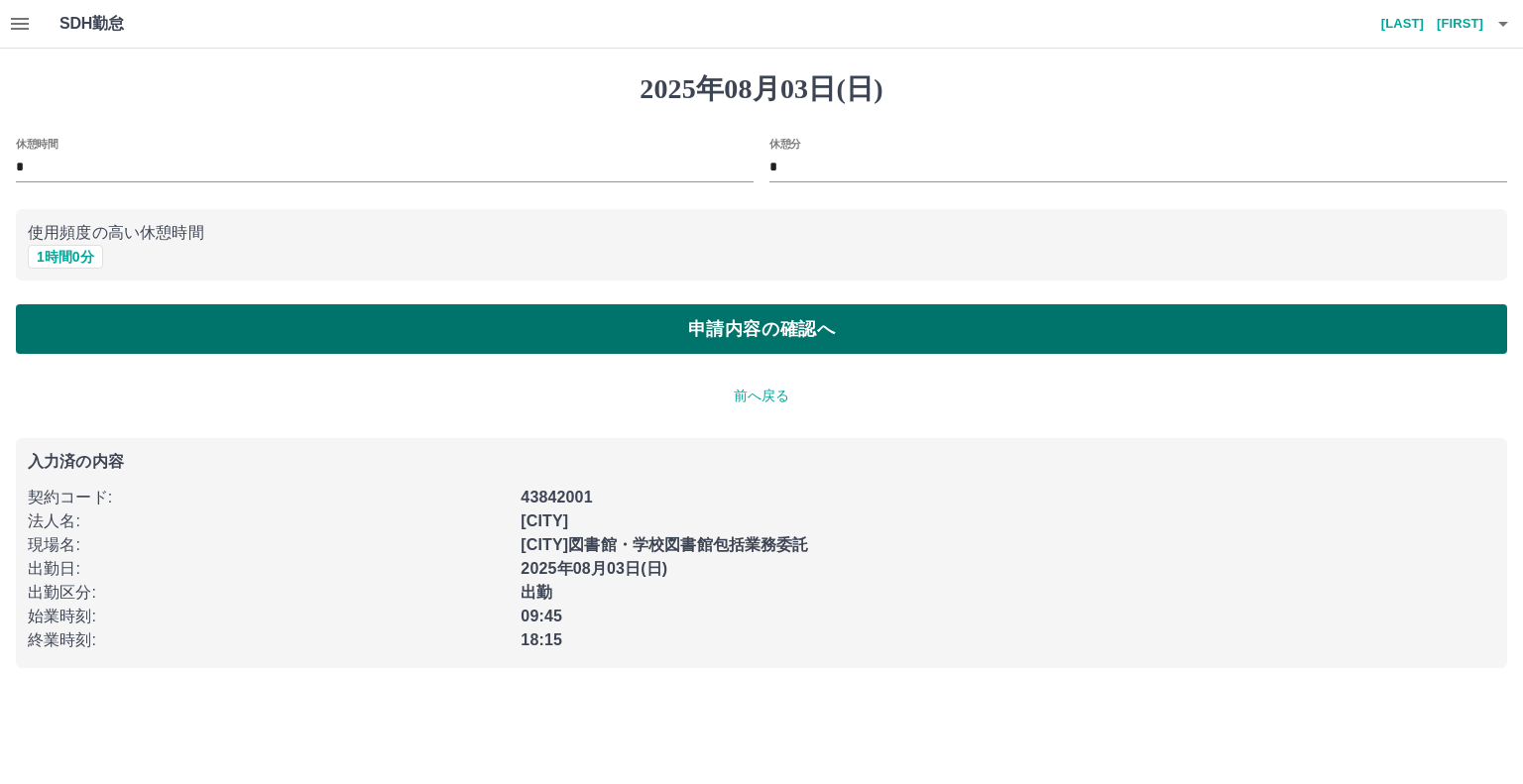 click on "申請内容の確認へ" at bounding box center [762, 329] 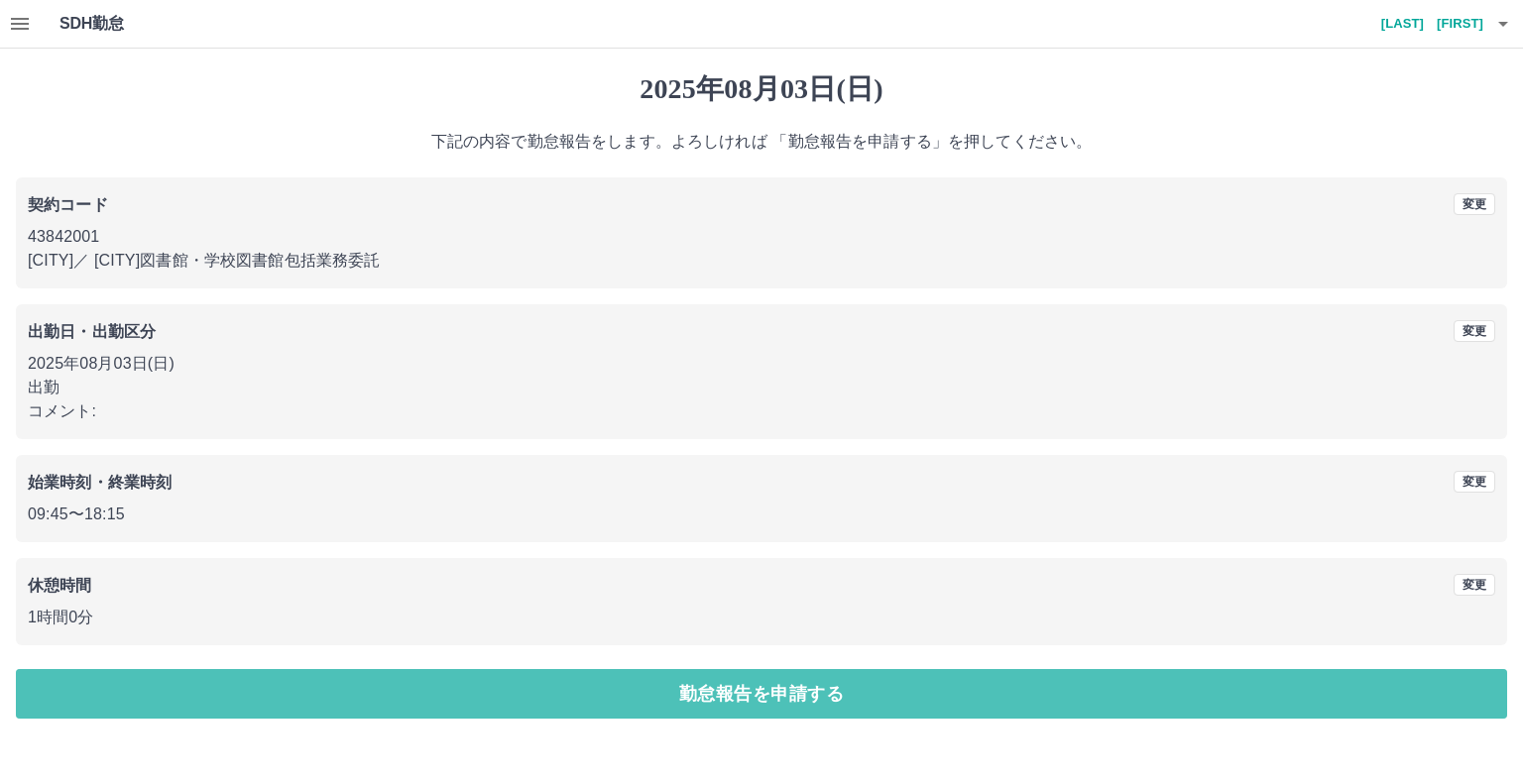 drag, startPoint x: 785, startPoint y: 688, endPoint x: 773, endPoint y: 689, distance: 12.0415946 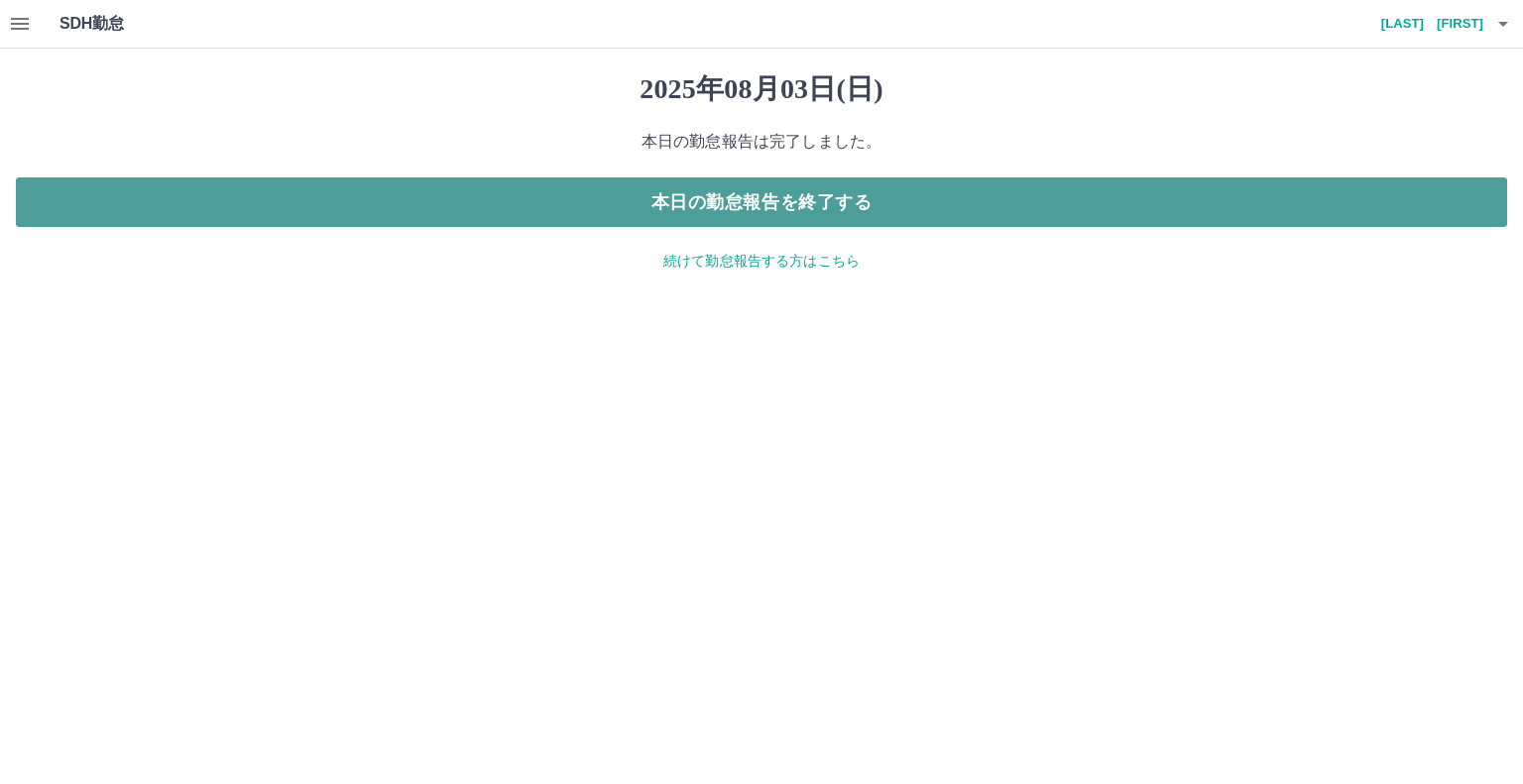 click on "本日の勤怠報告を終了する" at bounding box center [762, 202] 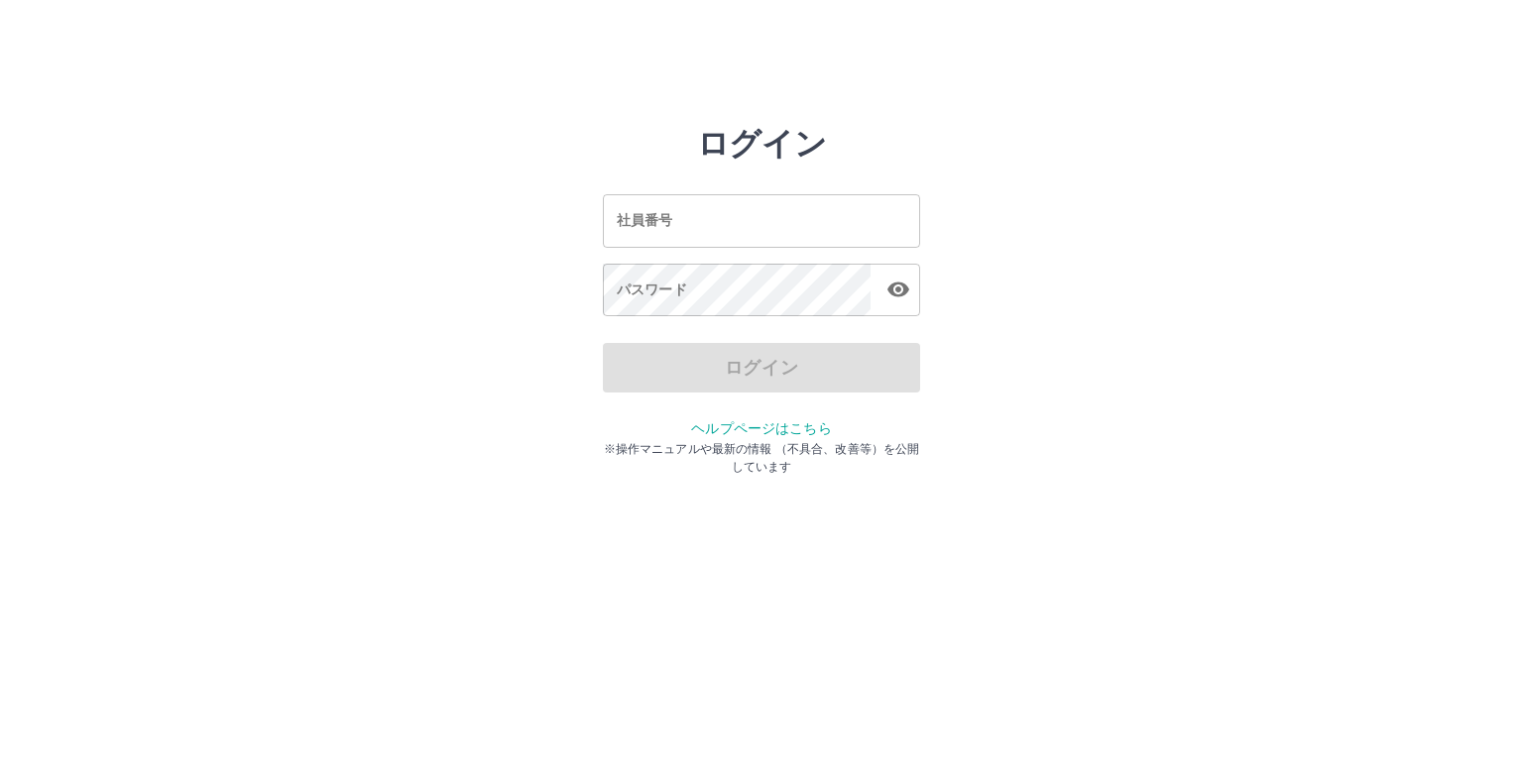 scroll, scrollTop: 0, scrollLeft: 0, axis: both 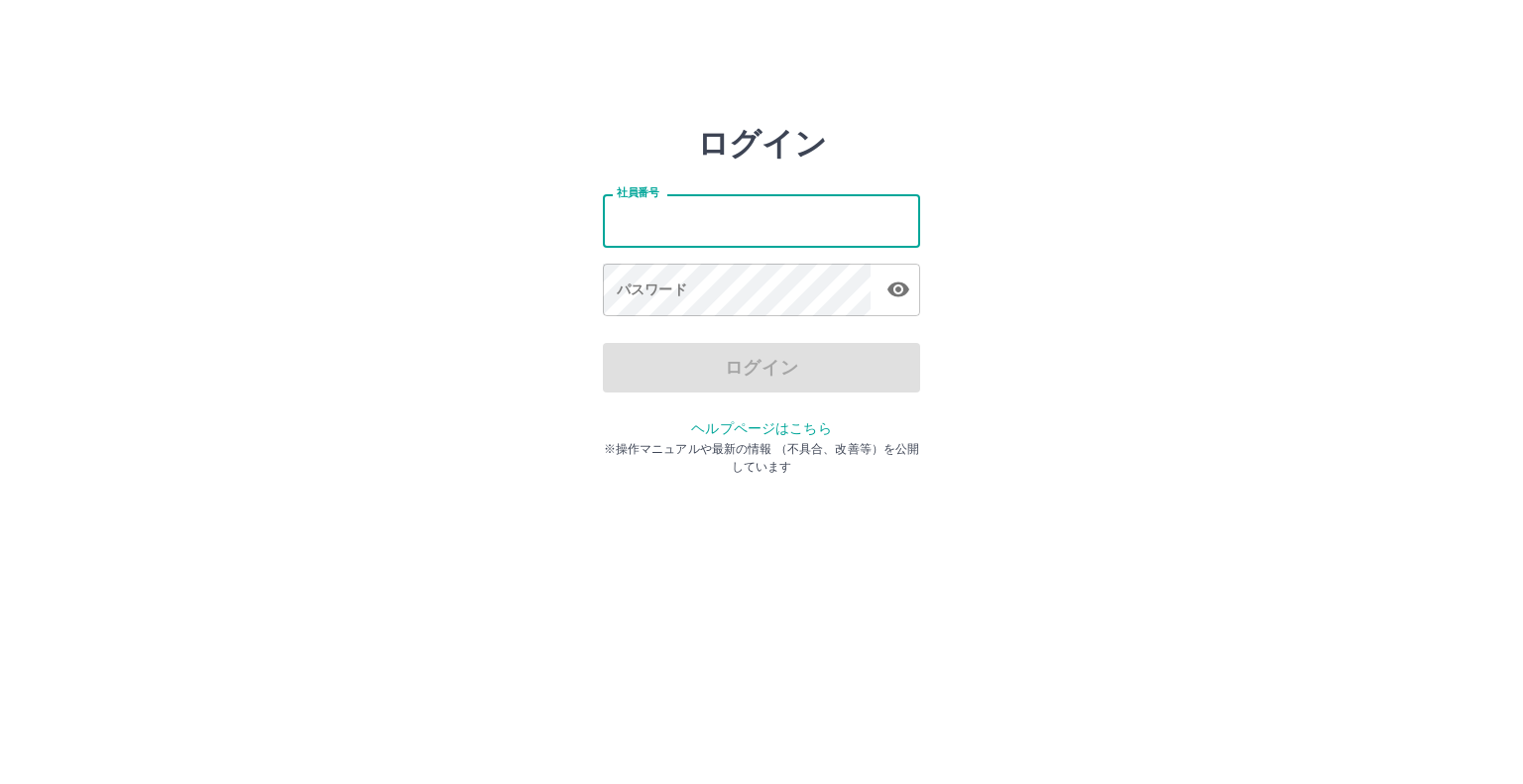 click on "社員番号" at bounding box center (762, 220) 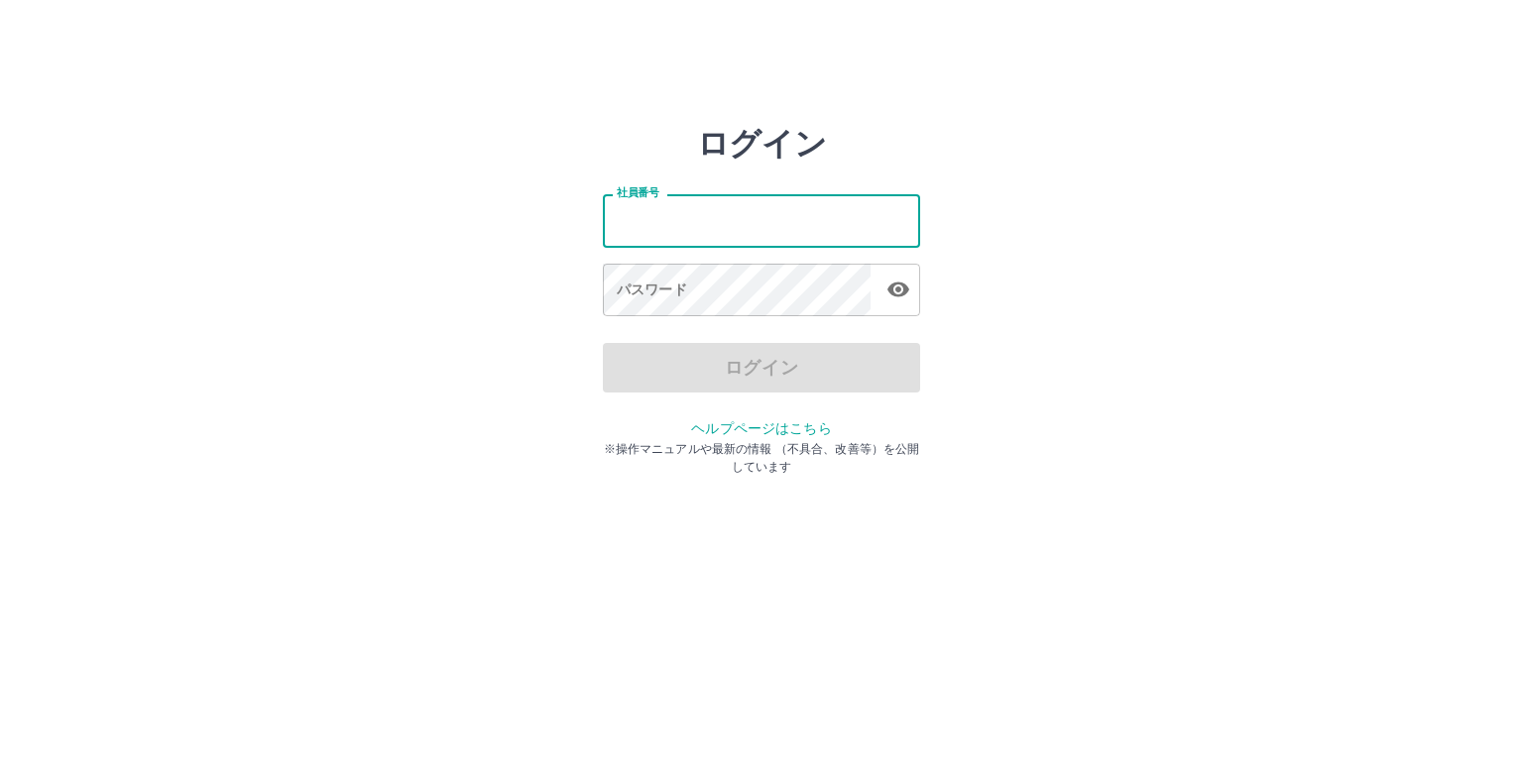 type on "*******" 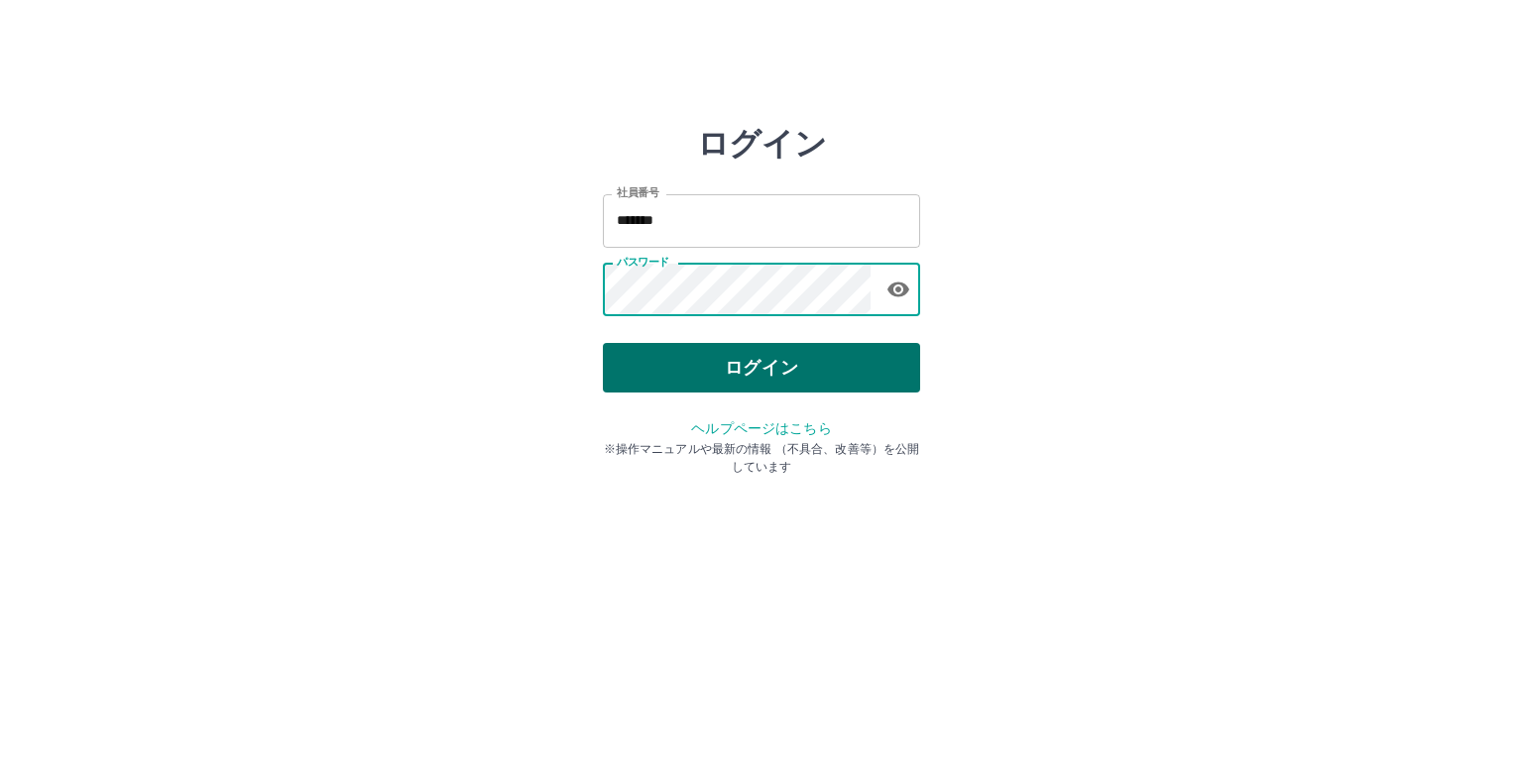 click on "ログイン" at bounding box center (762, 368) 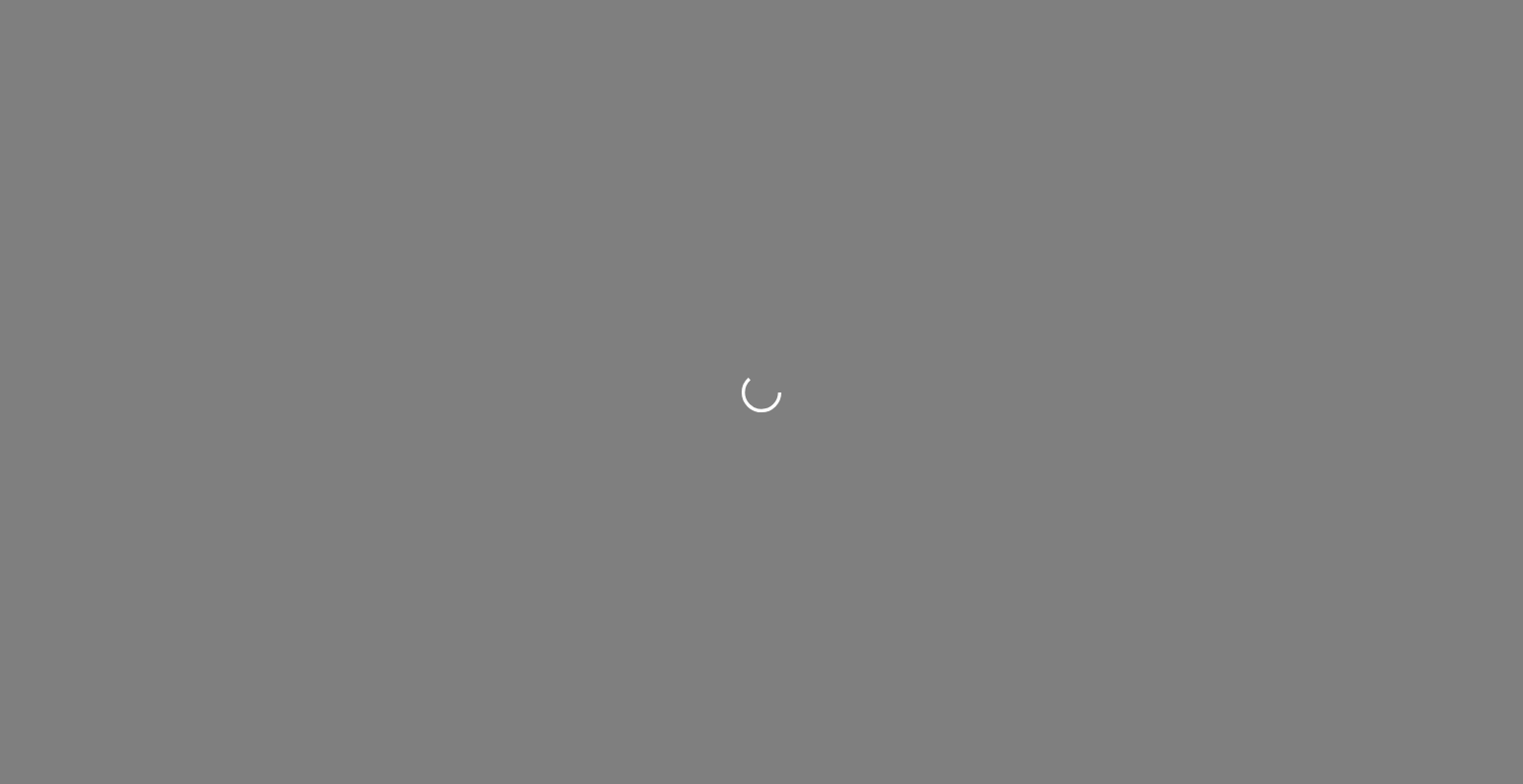 scroll, scrollTop: 0, scrollLeft: 0, axis: both 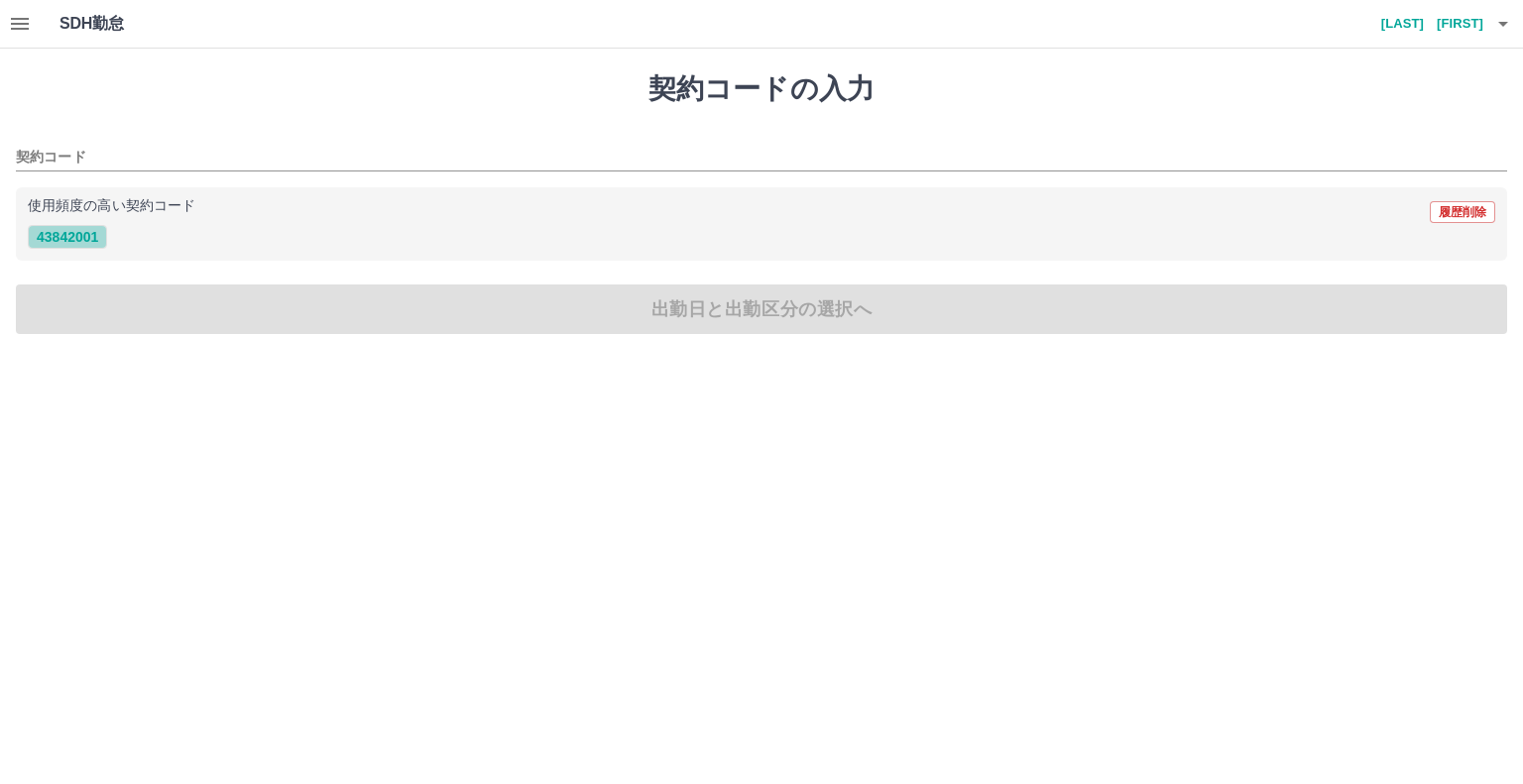 click on "43842001" at bounding box center [67, 237] 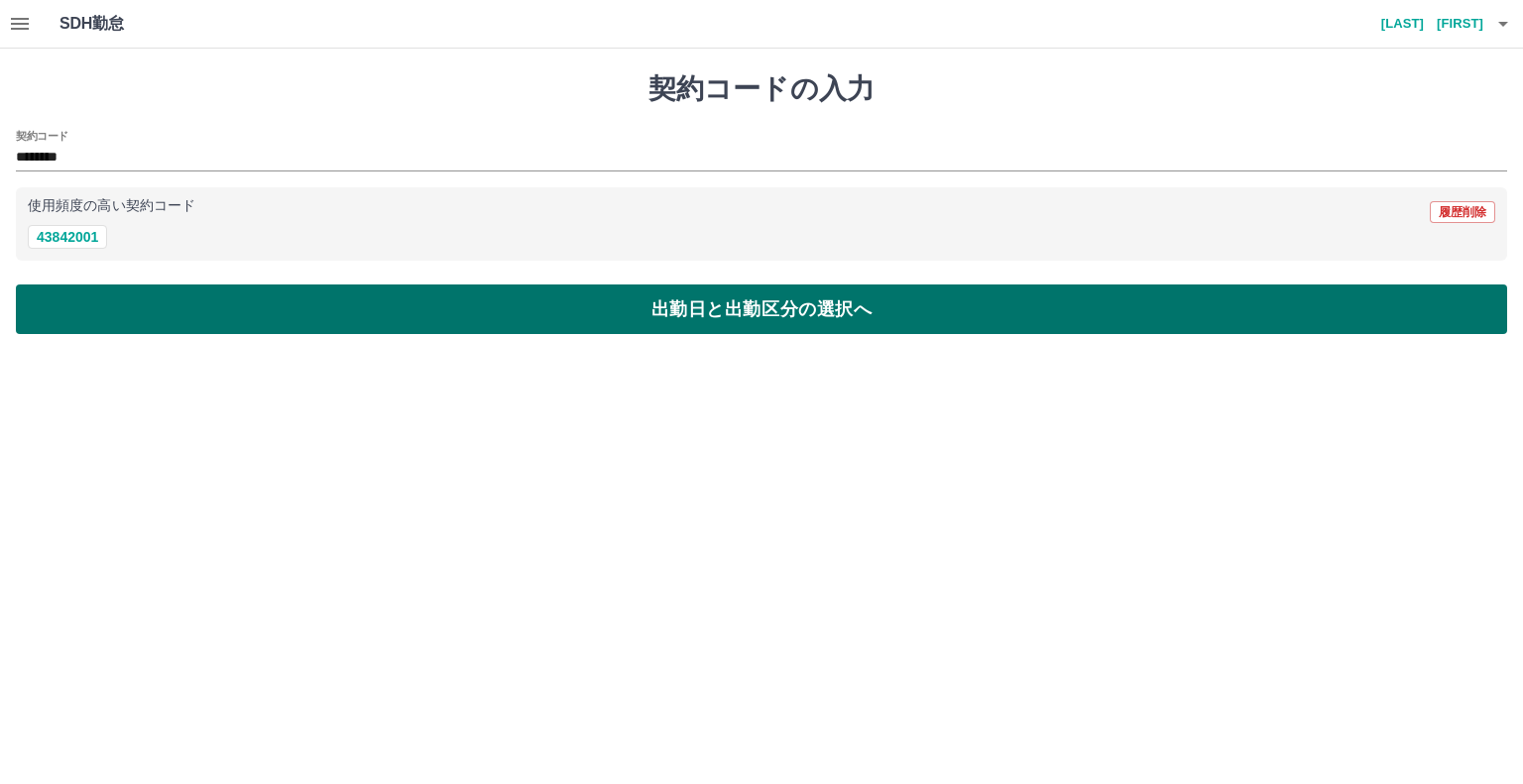 click on "出勤日と出勤区分の選択へ" at bounding box center [762, 309] 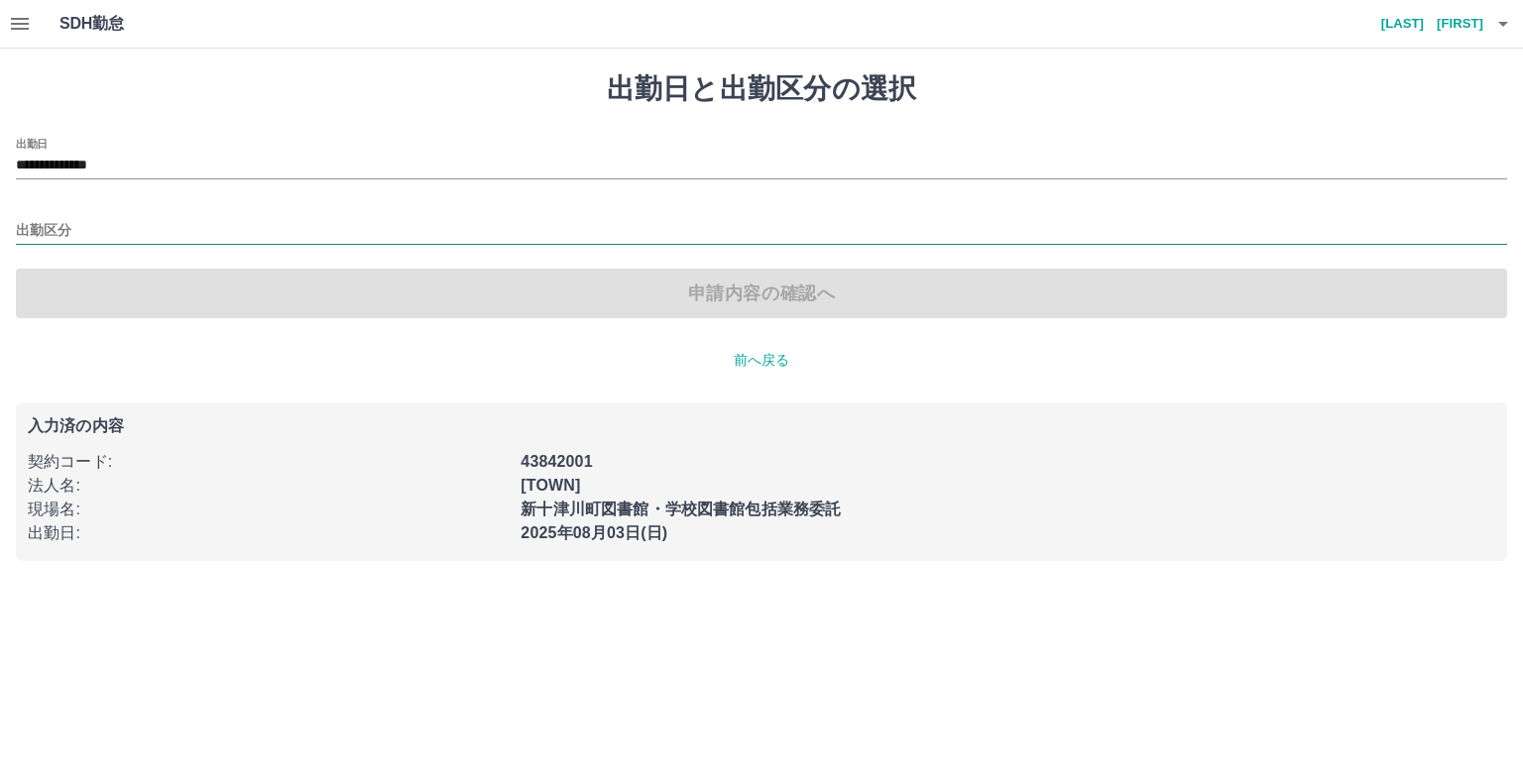 click on "出勤区分" at bounding box center (762, 231) 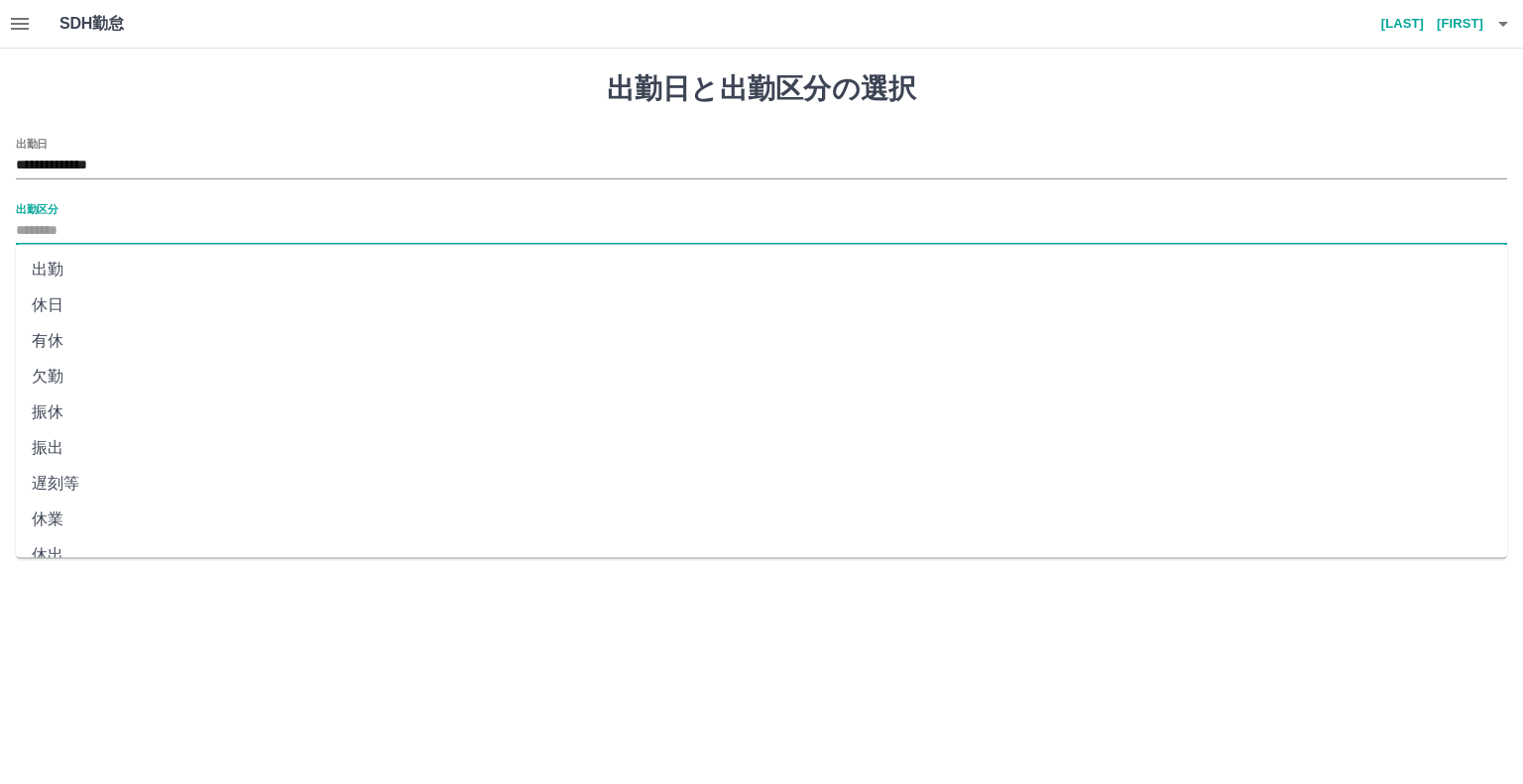 click on "出勤" at bounding box center [762, 270] 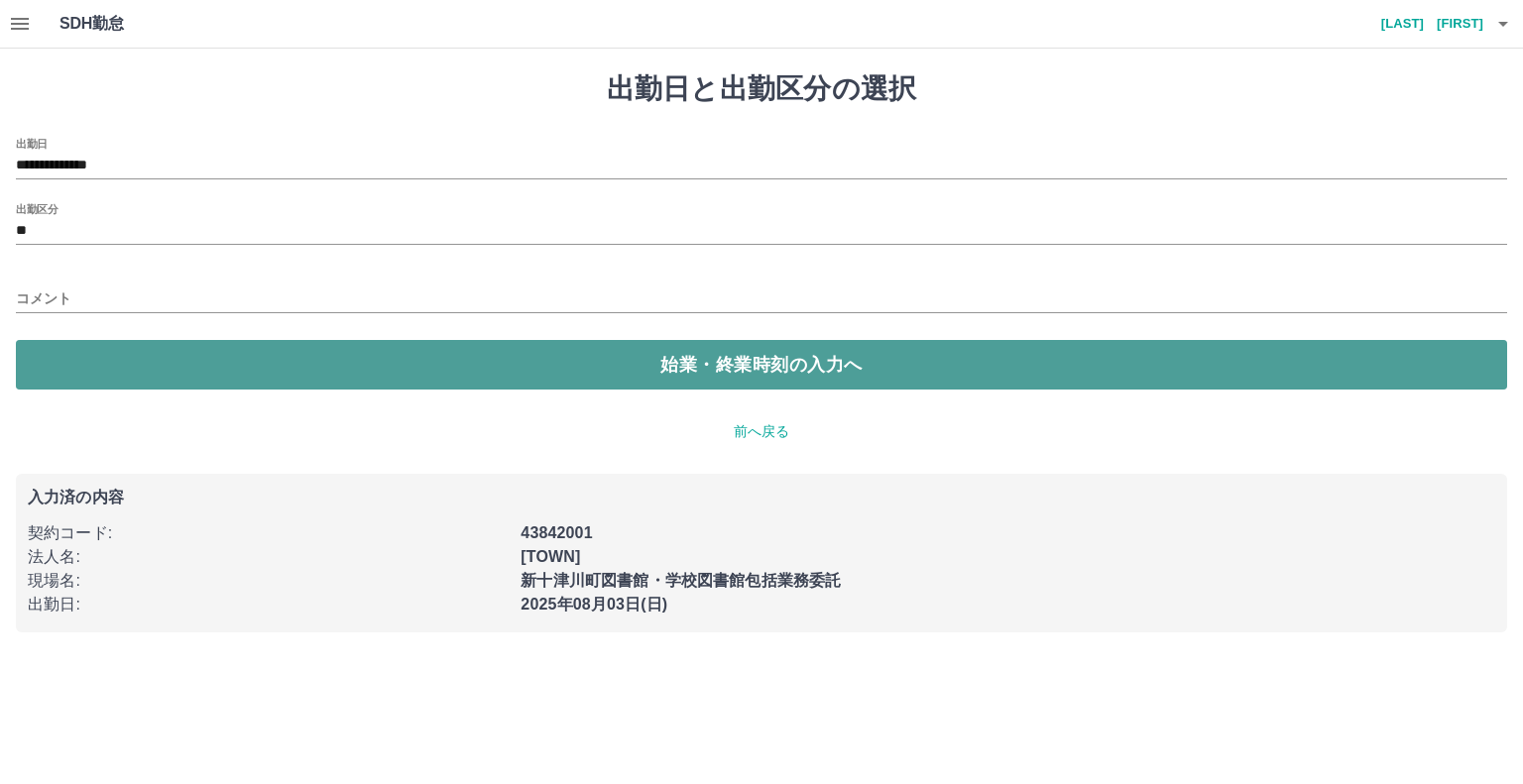 click on "始業・終業時刻の入力へ" at bounding box center (762, 365) 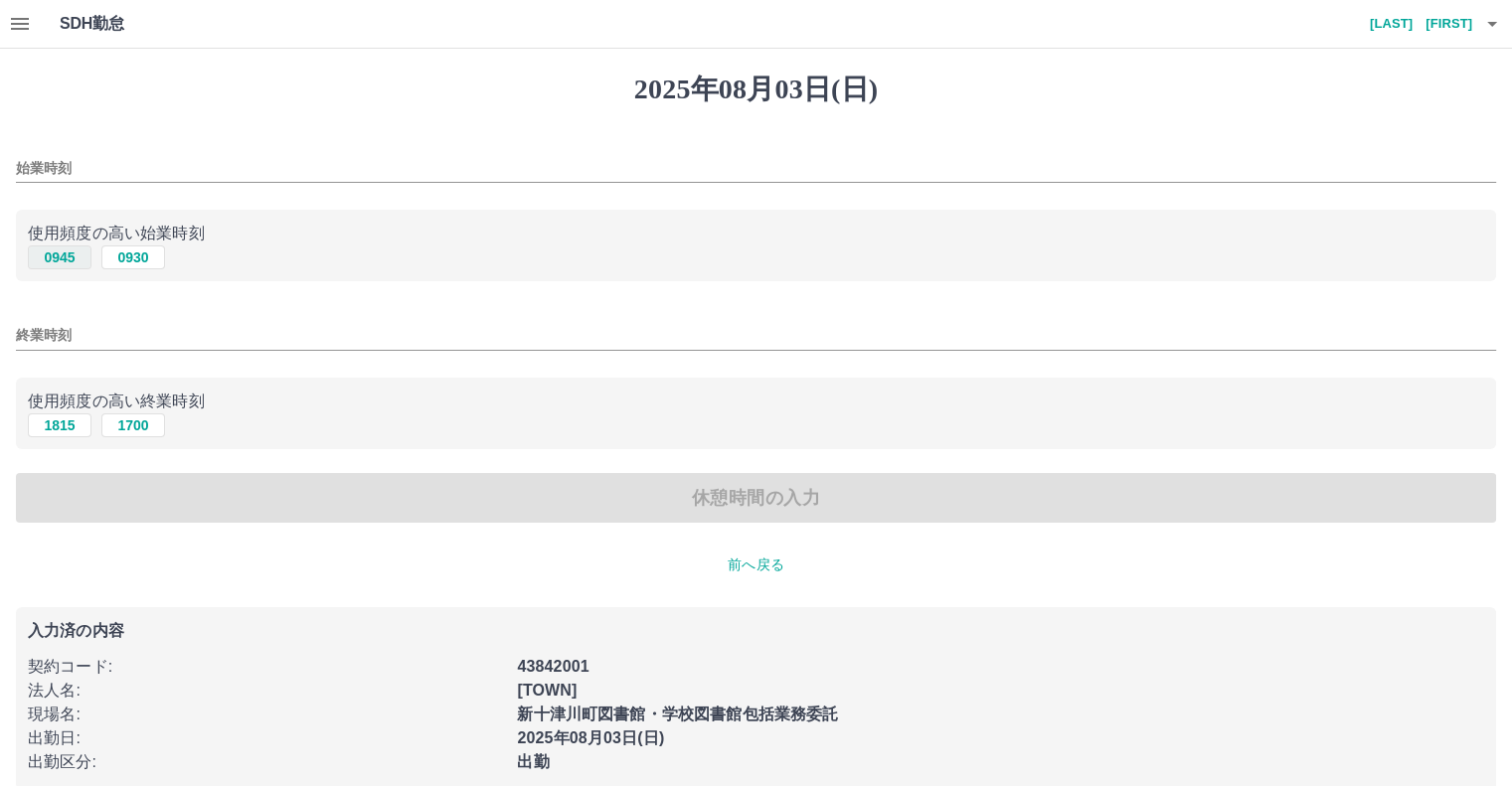 click on "0945" at bounding box center (60, 257) 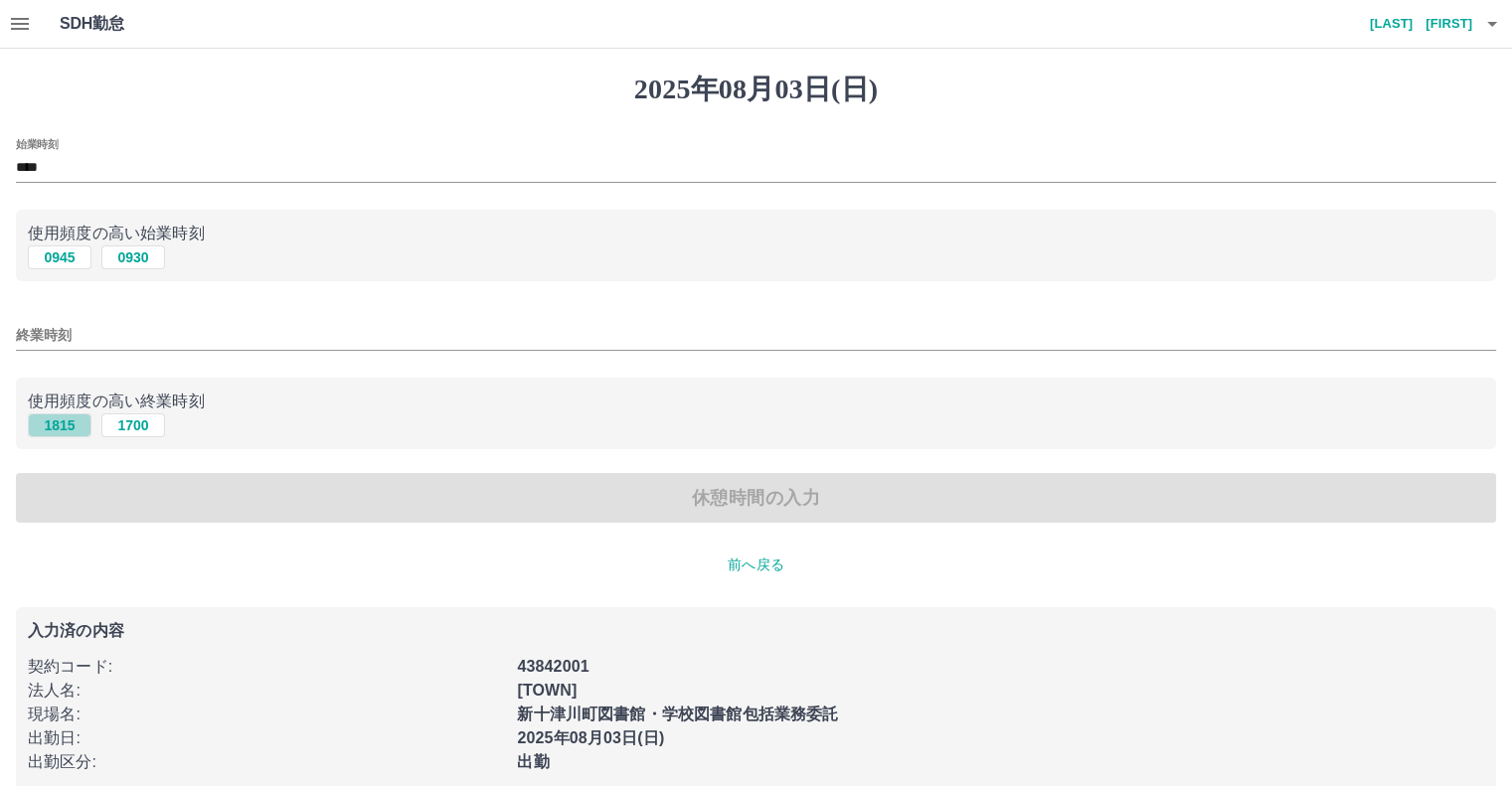 click on "1815" at bounding box center (60, 425) 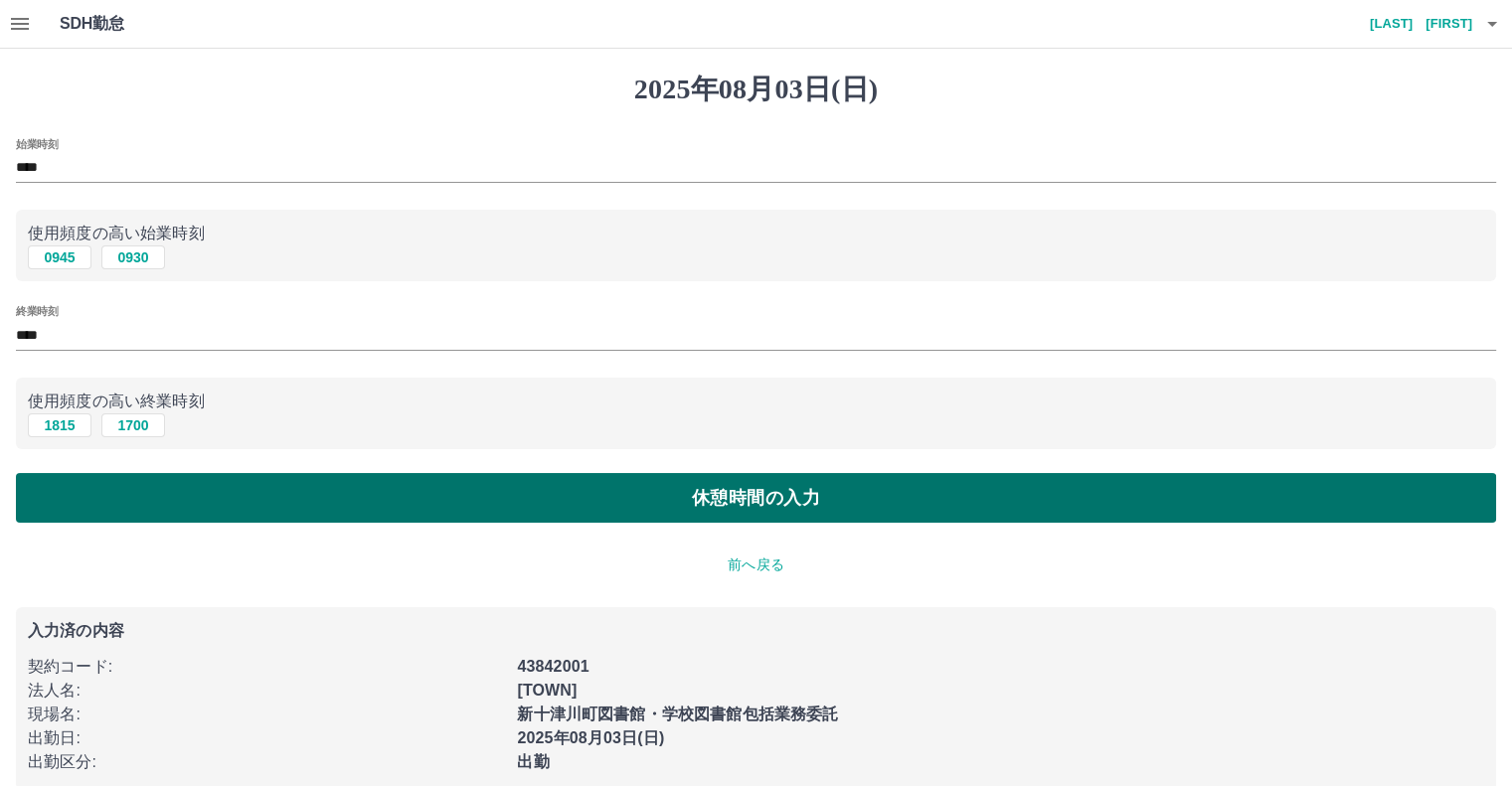 click on "休憩時間の入力" at bounding box center (756, 498) 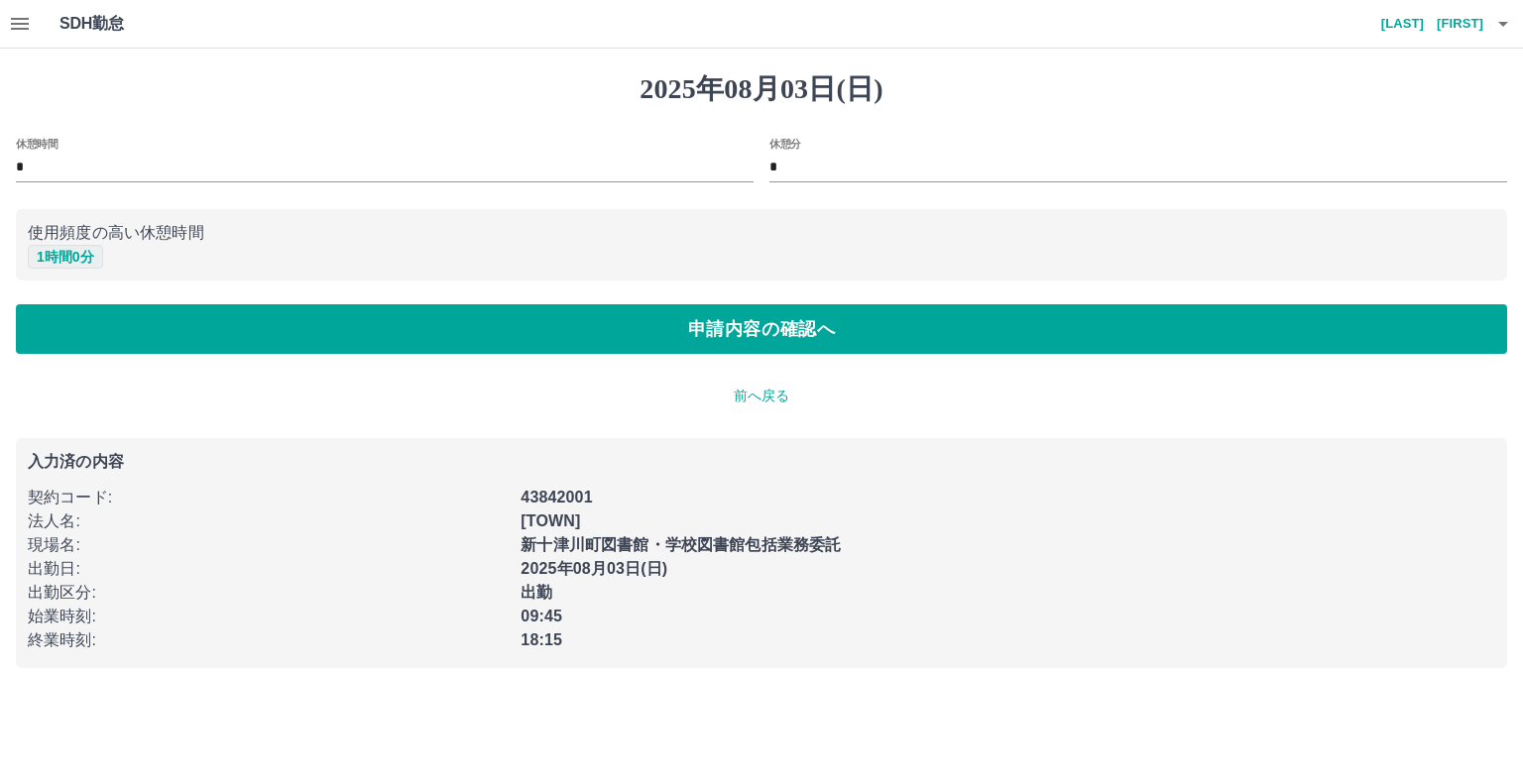 click on "1 時間 0 分" at bounding box center (65, 257) 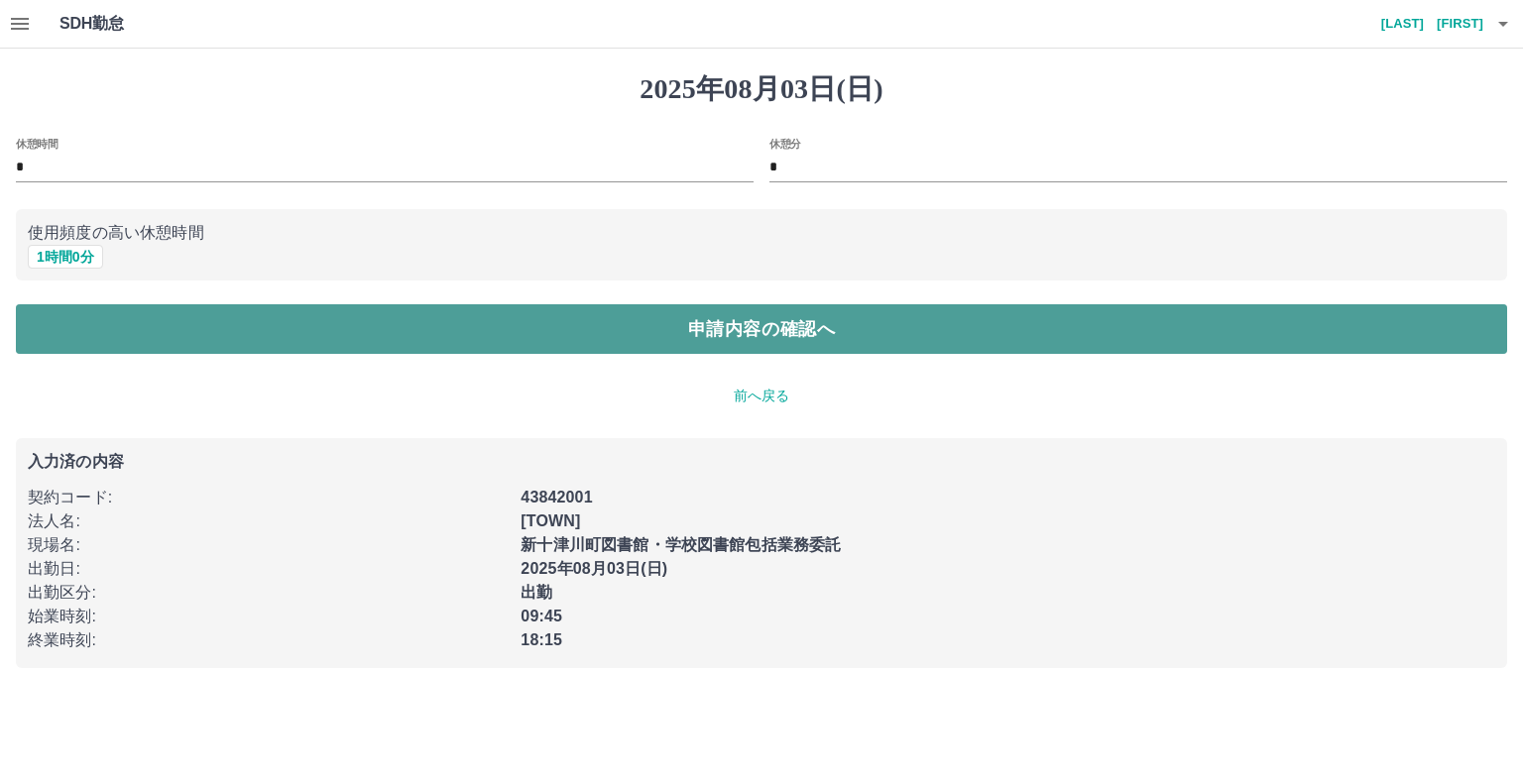 click on "申請内容の確認へ" at bounding box center [762, 329] 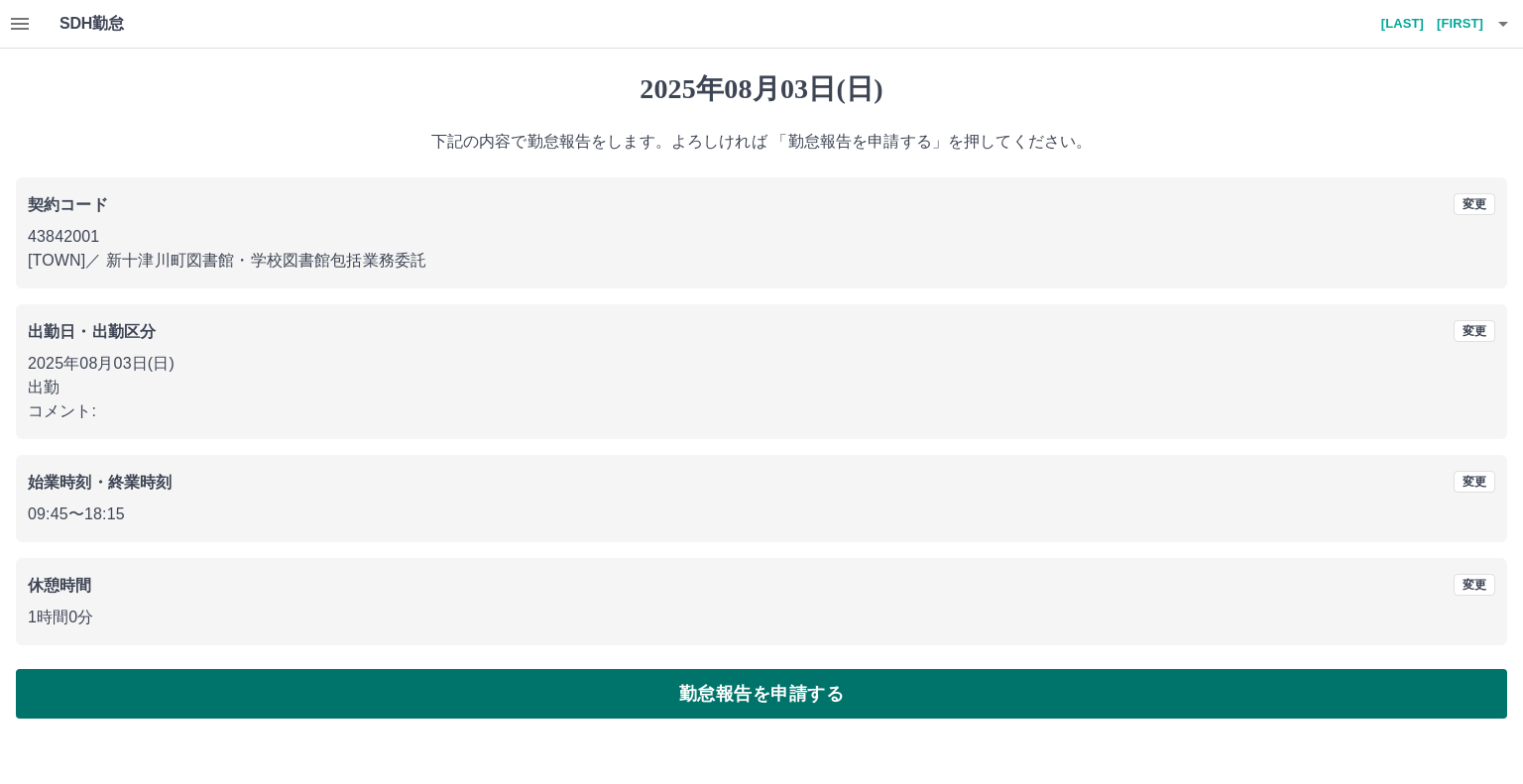 click on "勤怠報告を申請する" at bounding box center [762, 694] 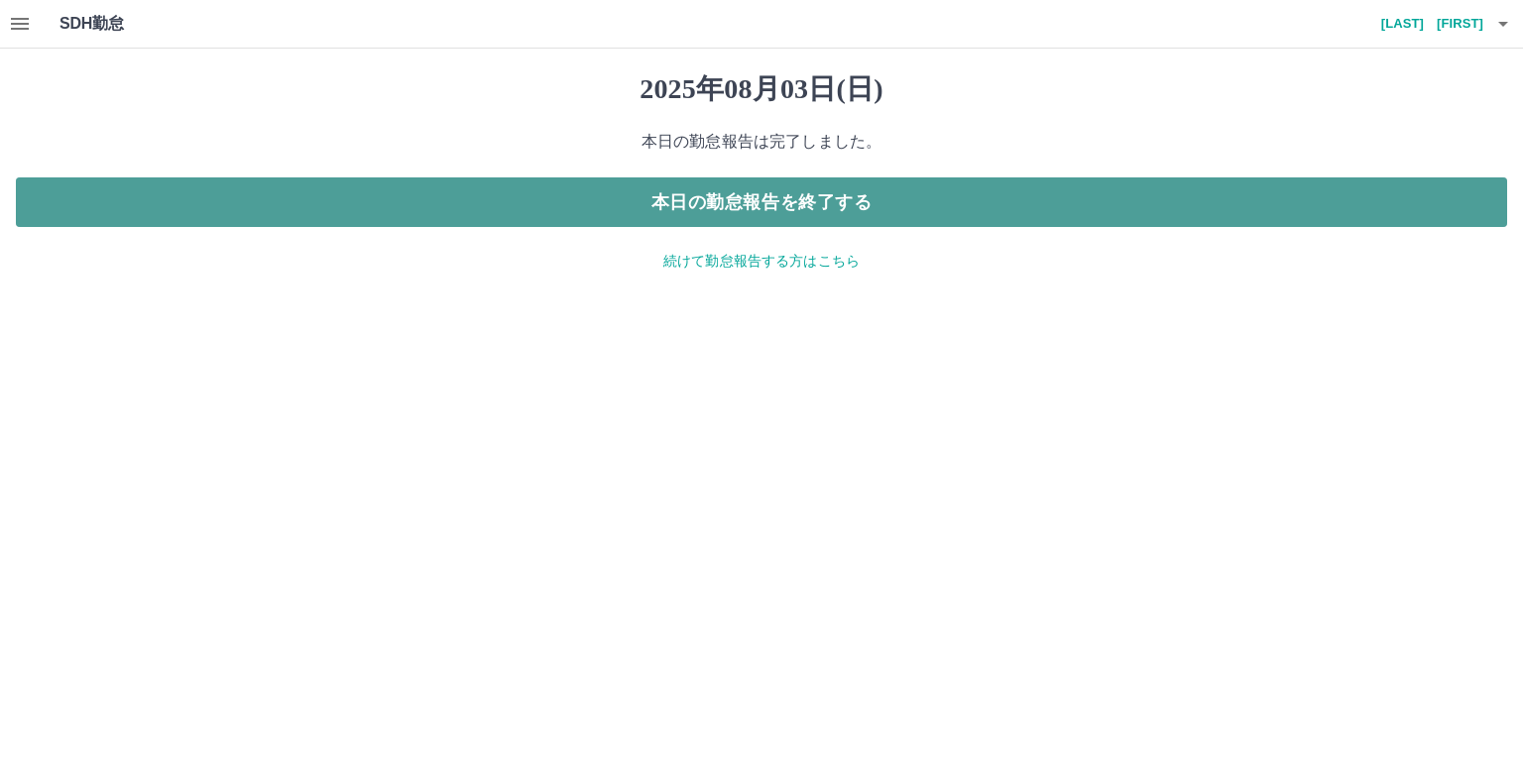 click on "本日の勤怠報告を終了する" at bounding box center [762, 202] 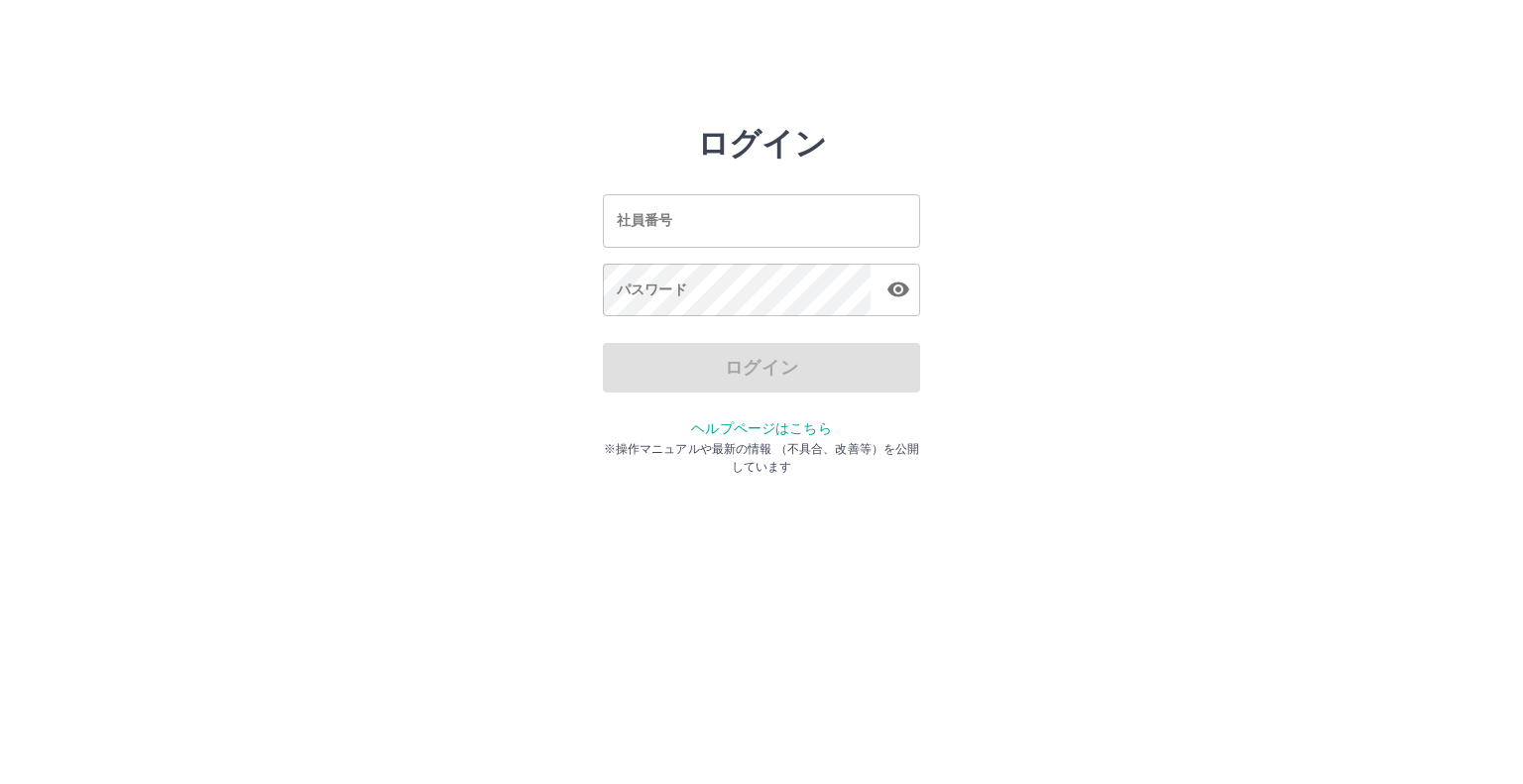 scroll, scrollTop: 0, scrollLeft: 0, axis: both 